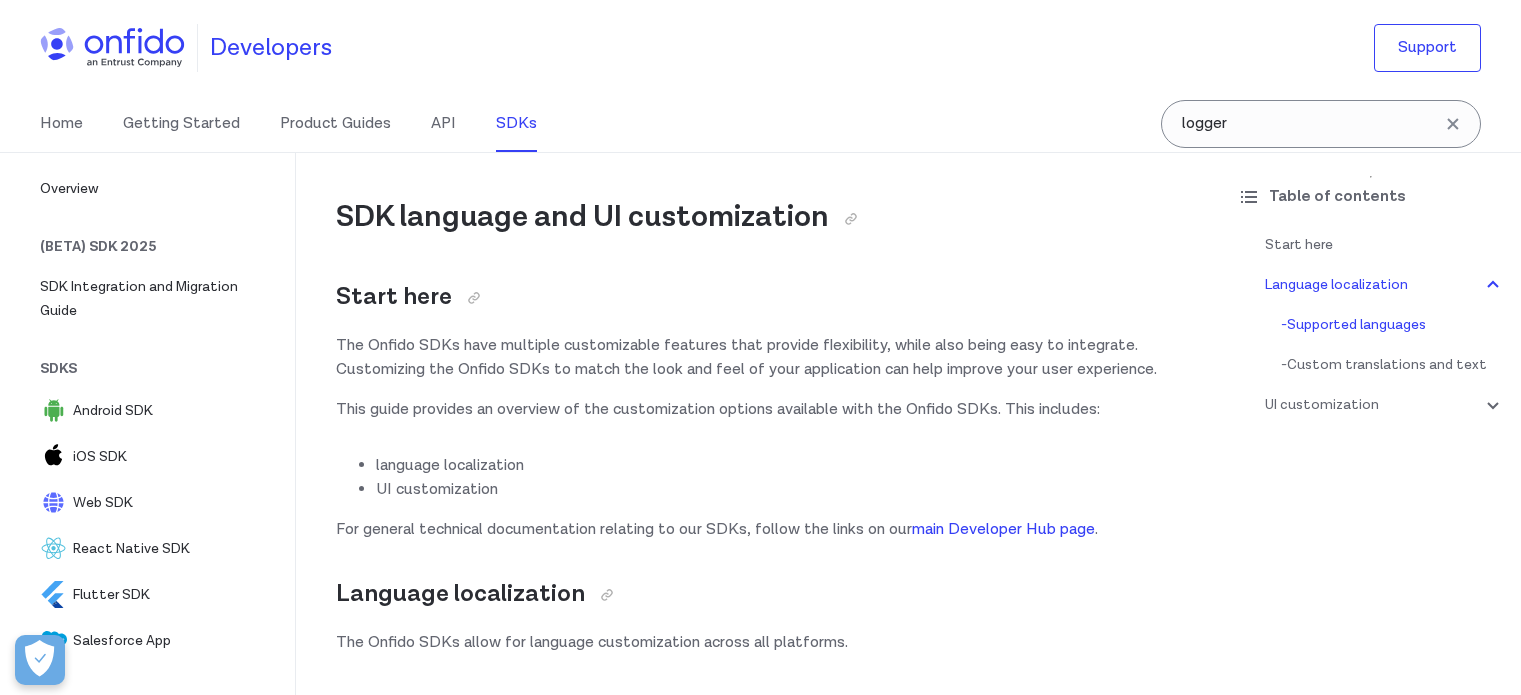 scroll, scrollTop: 700, scrollLeft: 0, axis: vertical 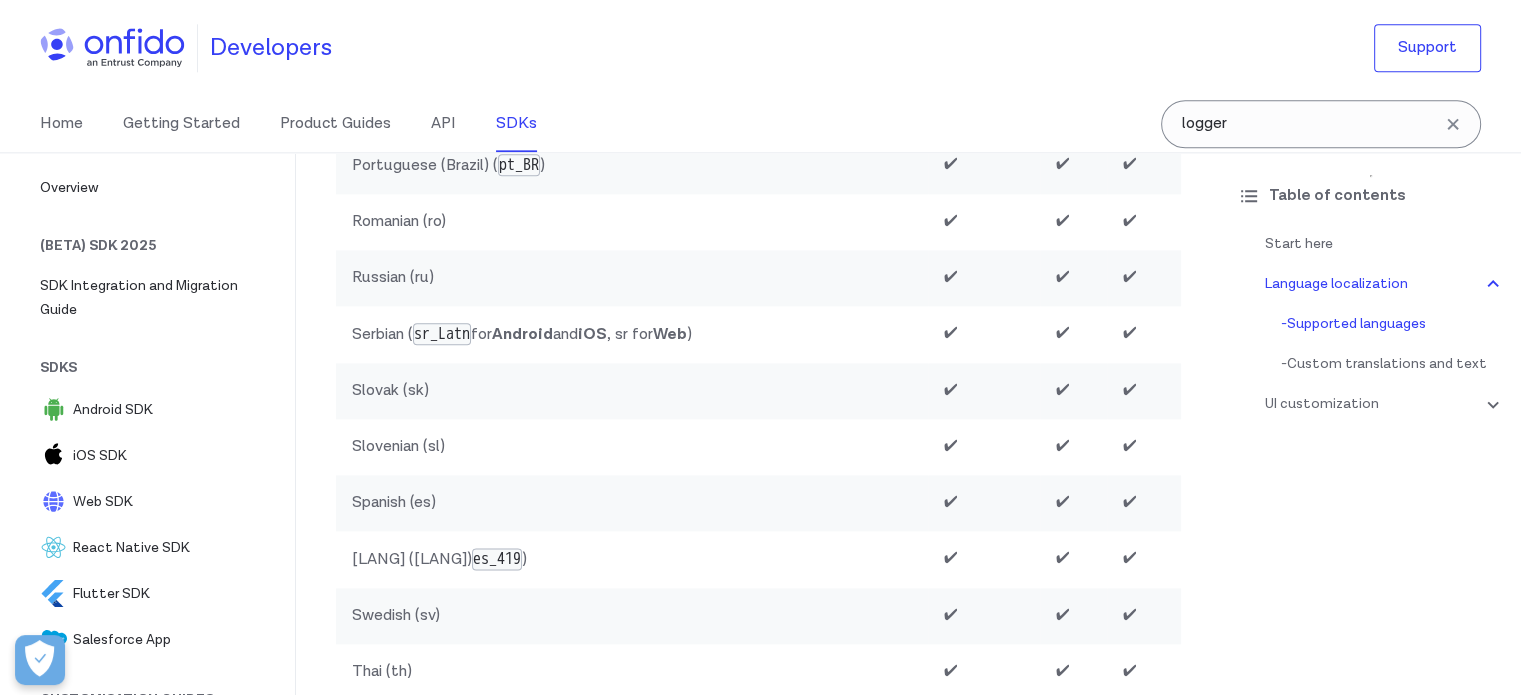 click on "Table of contents Start here Language localization -  Supported languages -  Custom translations and text UI customization -  iOS SDK -  Android SDK -  Web SDK -  React Native SDK -  Flutter -  Smart Capture Link theme customization" at bounding box center [1371, 423] 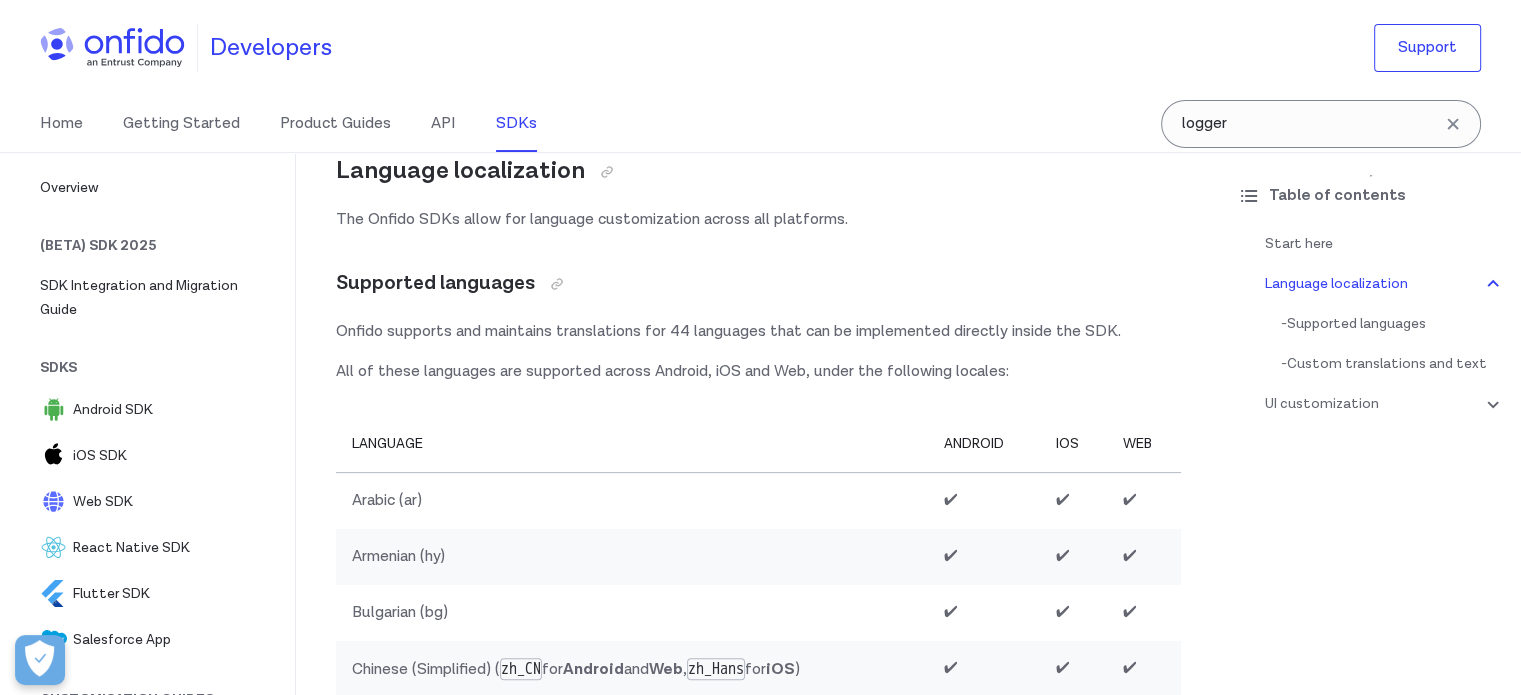 scroll, scrollTop: 500, scrollLeft: 0, axis: vertical 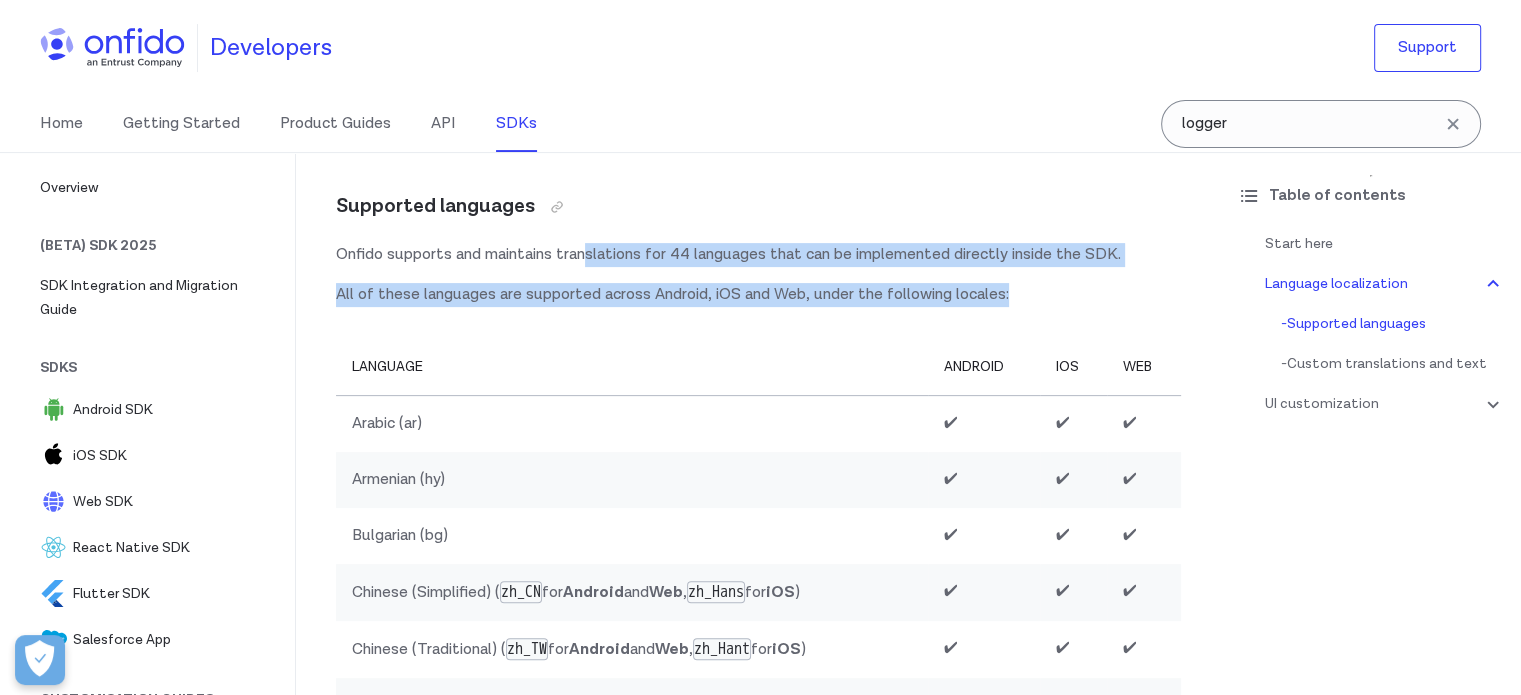 drag, startPoint x: 595, startPoint y: 256, endPoint x: 1014, endPoint y: 295, distance: 420.81113 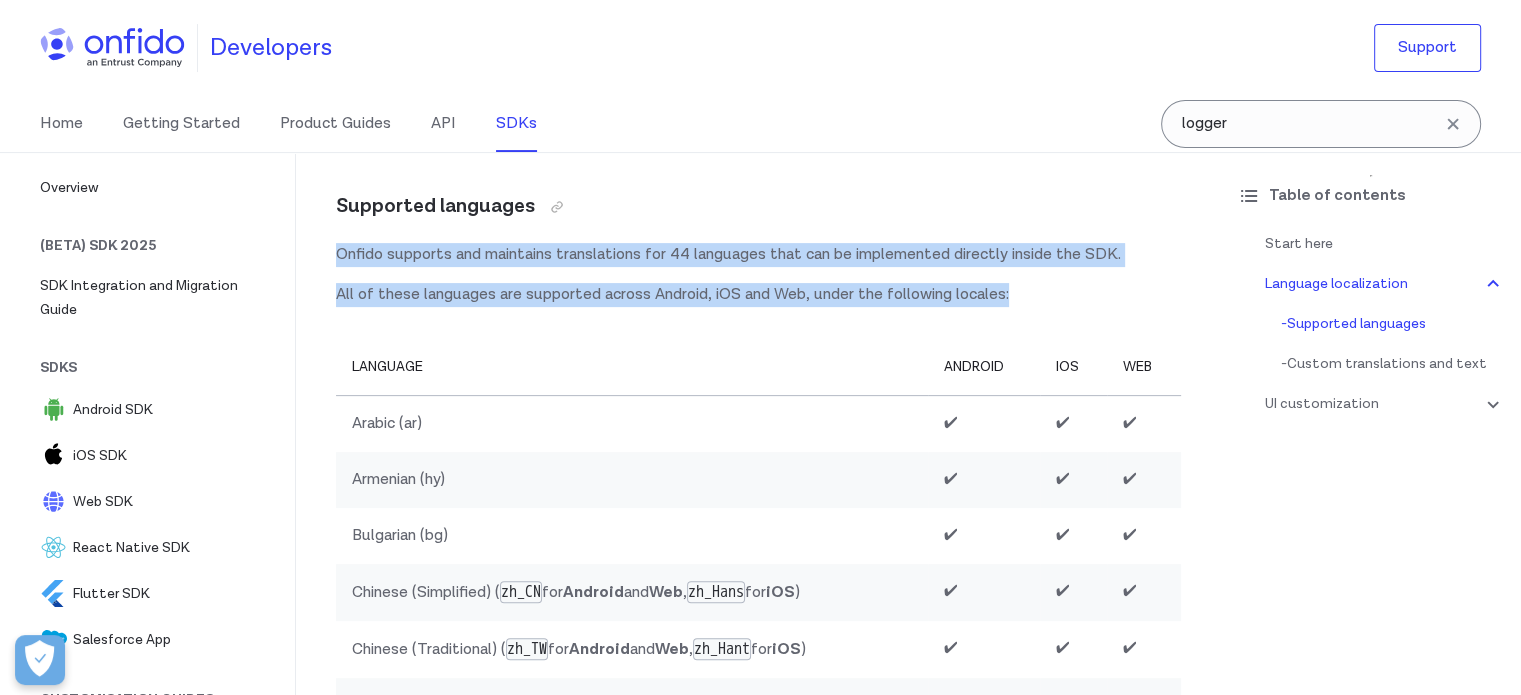 drag, startPoint x: 1012, startPoint y: 295, endPoint x: 302, endPoint y: 251, distance: 711.36206 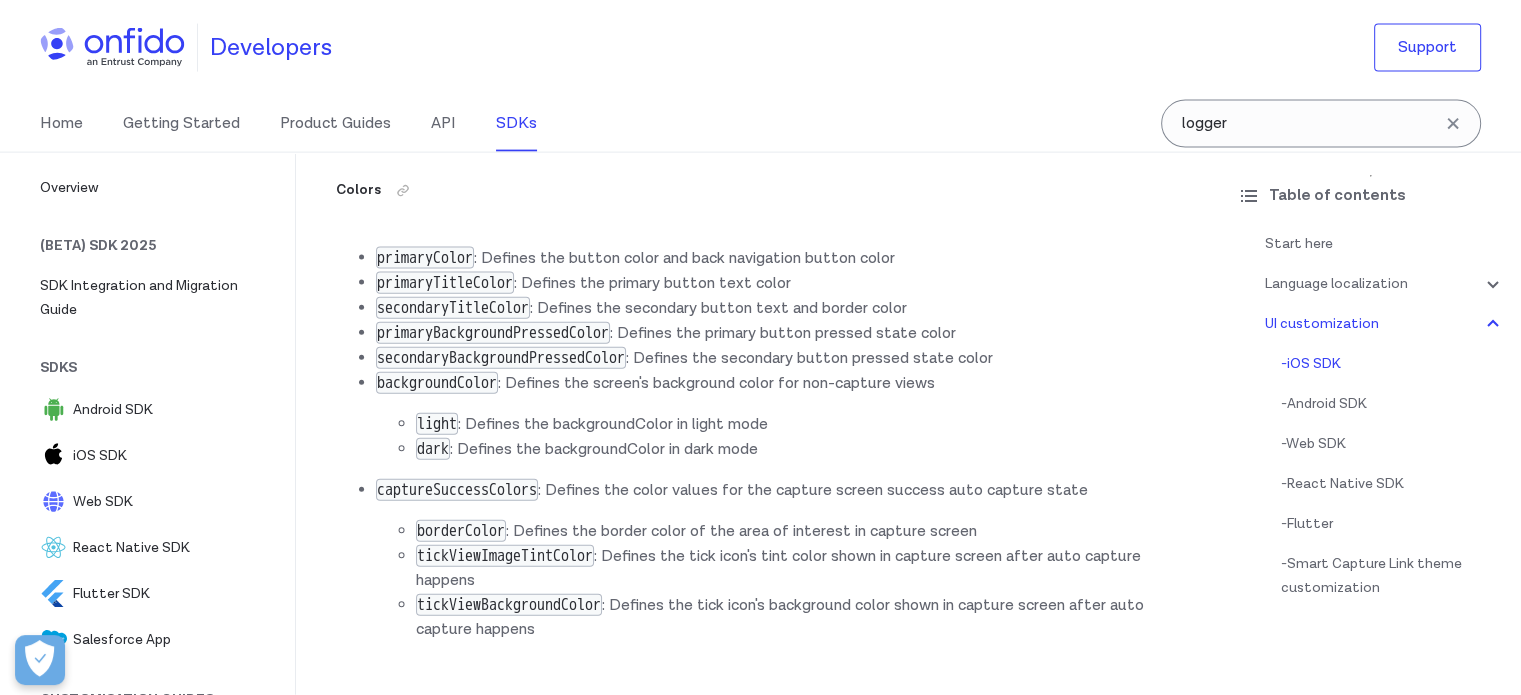 scroll, scrollTop: 4500, scrollLeft: 0, axis: vertical 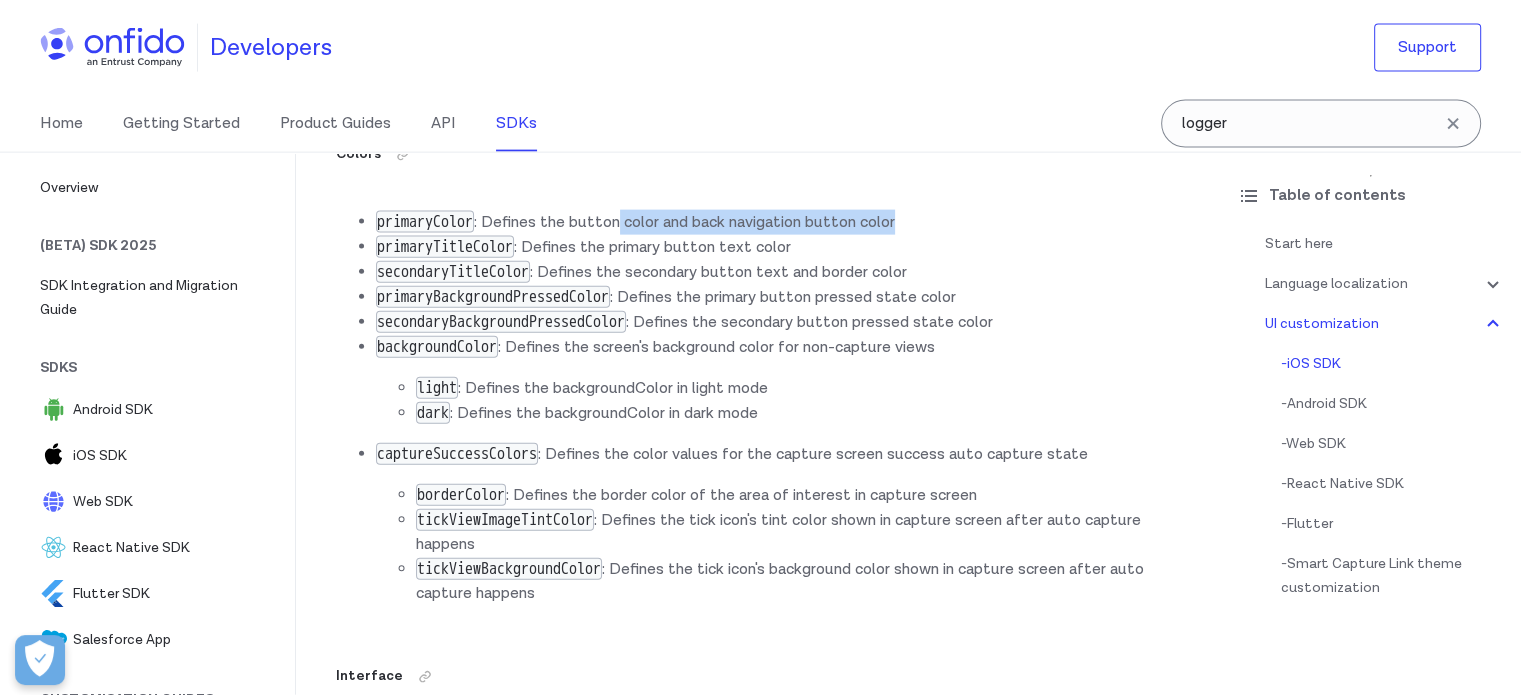 drag, startPoint x: 626, startPoint y: 199, endPoint x: 992, endPoint y: 213, distance: 366.26767 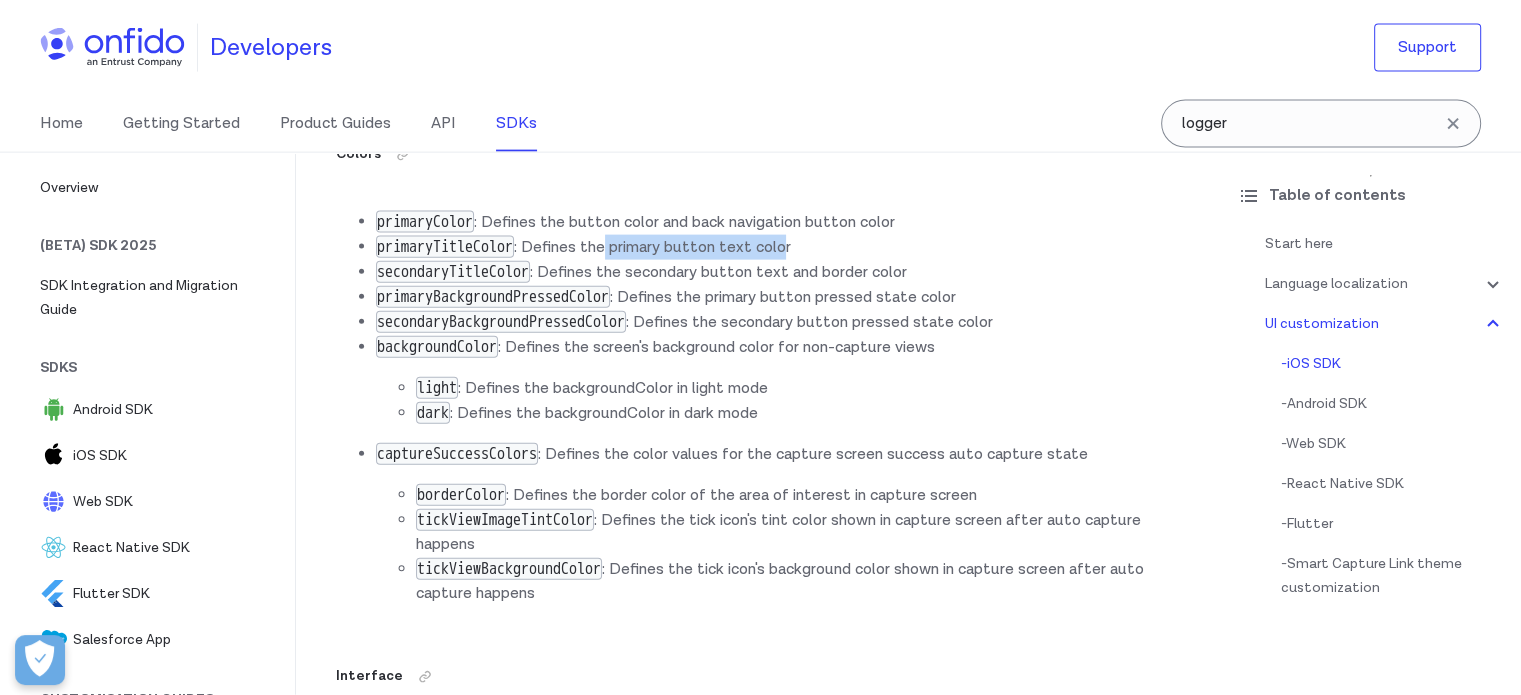 drag, startPoint x: 616, startPoint y: 231, endPoint x: 796, endPoint y: 226, distance: 180.06943 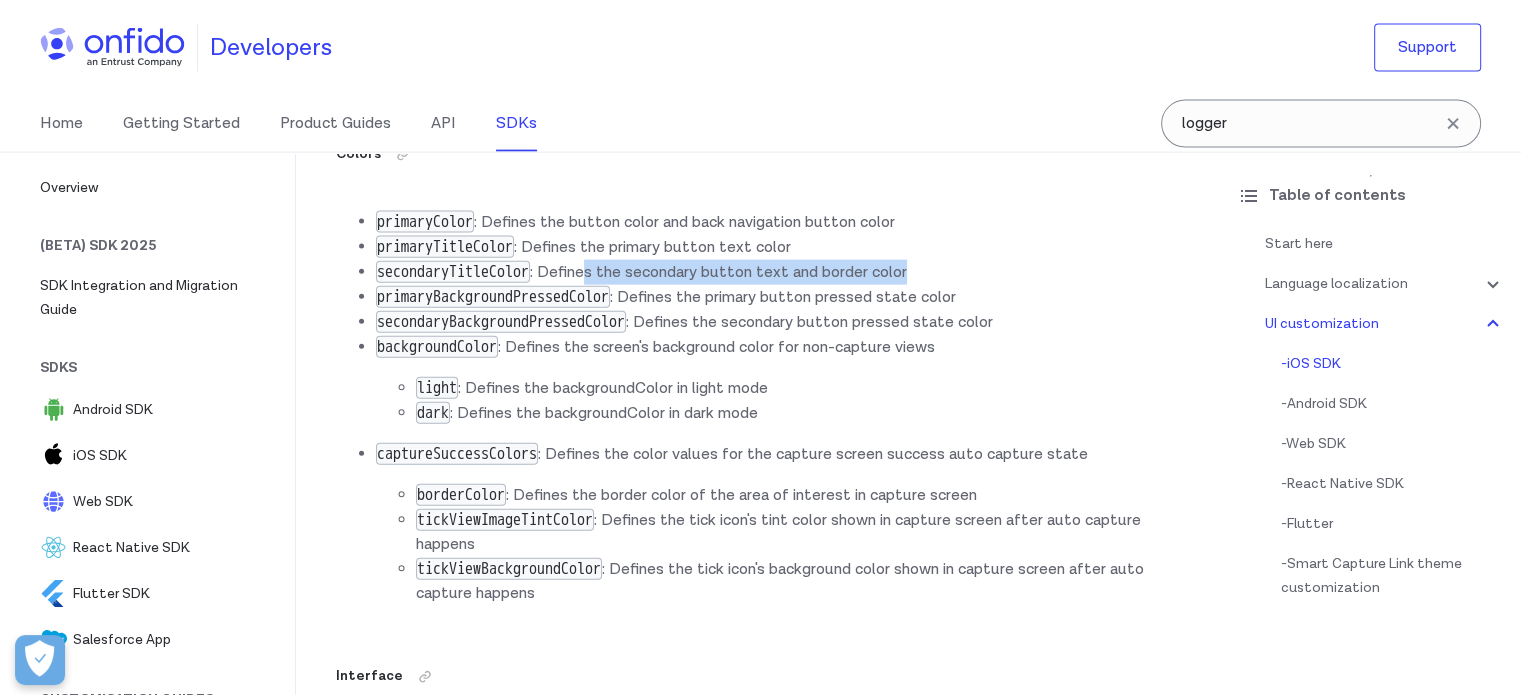 drag, startPoint x: 603, startPoint y: 247, endPoint x: 925, endPoint y: 247, distance: 322 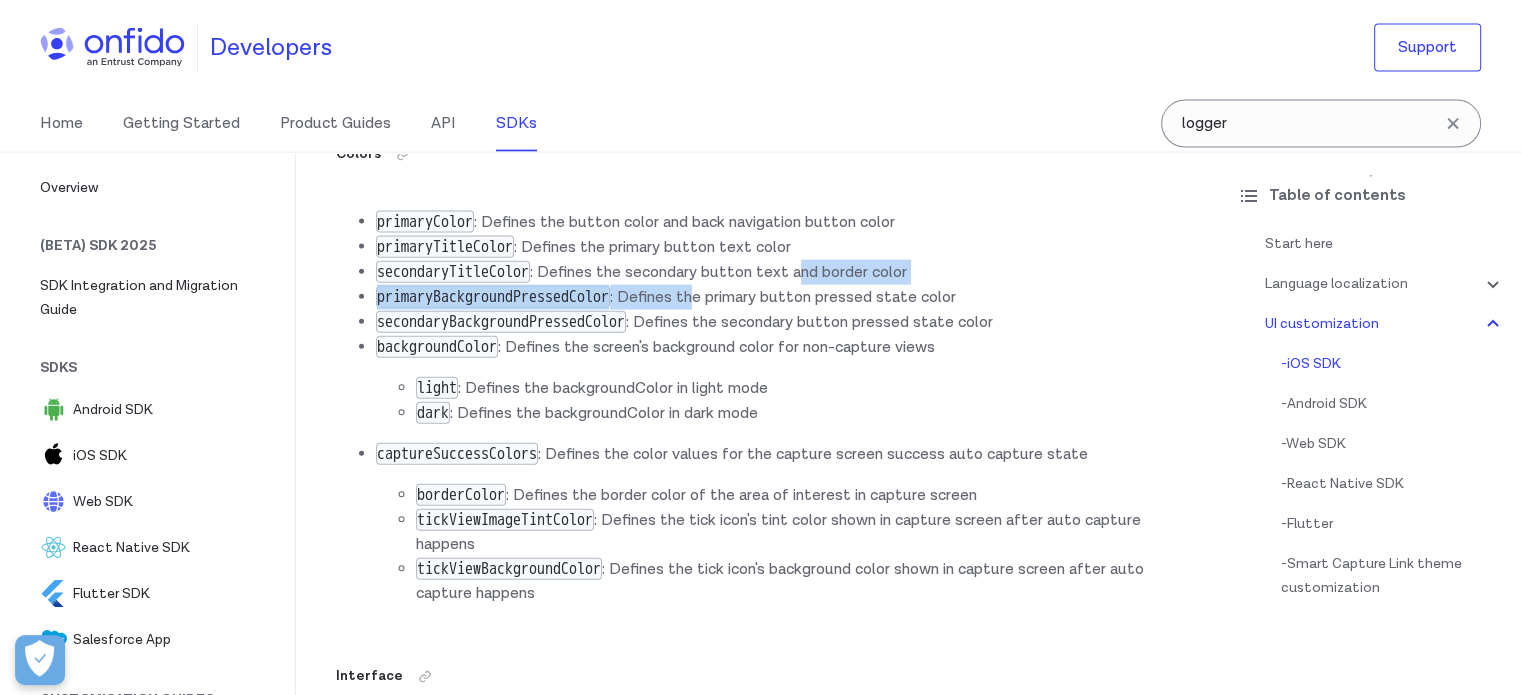 drag, startPoint x: 717, startPoint y: 267, endPoint x: 816, endPoint y: 259, distance: 99.32271 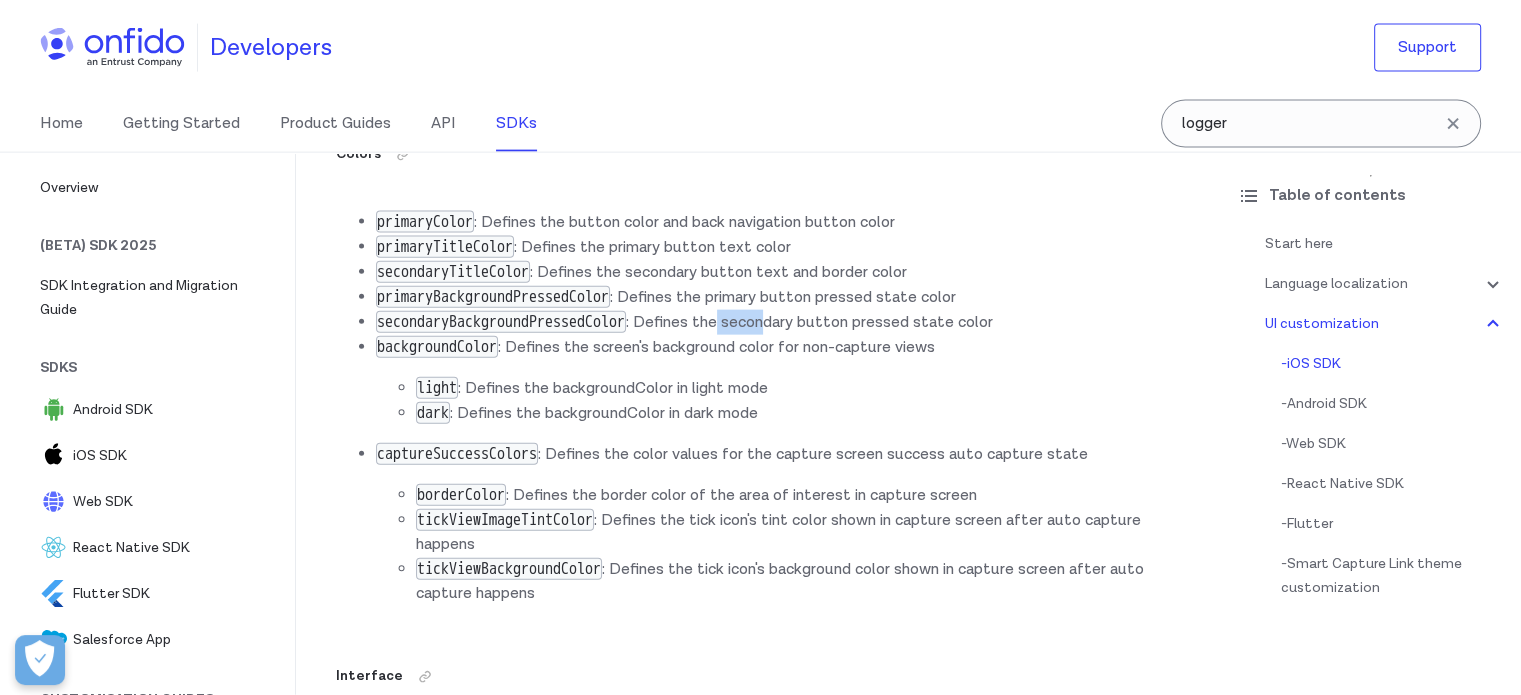 drag, startPoint x: 741, startPoint y: 294, endPoint x: 785, endPoint y: 291, distance: 44.102154 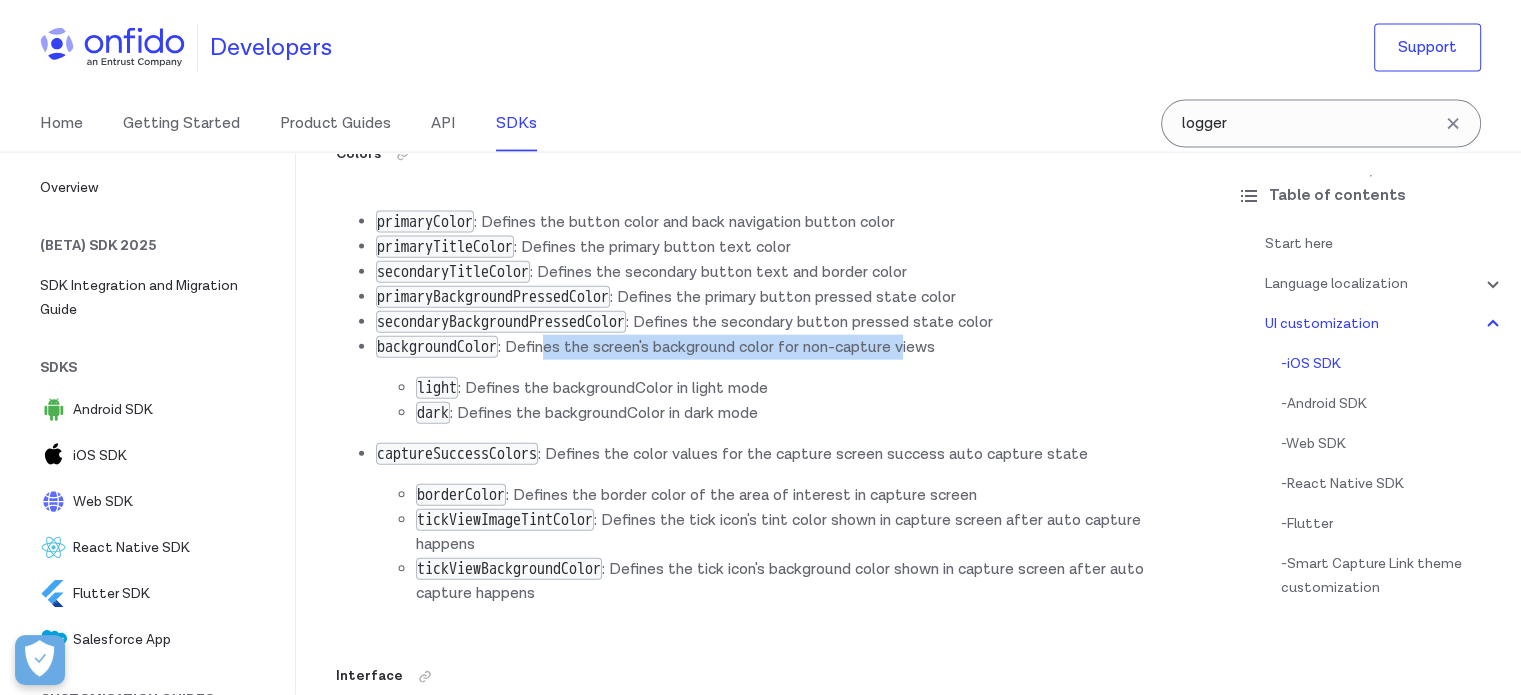 drag, startPoint x: 570, startPoint y: 317, endPoint x: 915, endPoint y: 331, distance: 345.28394 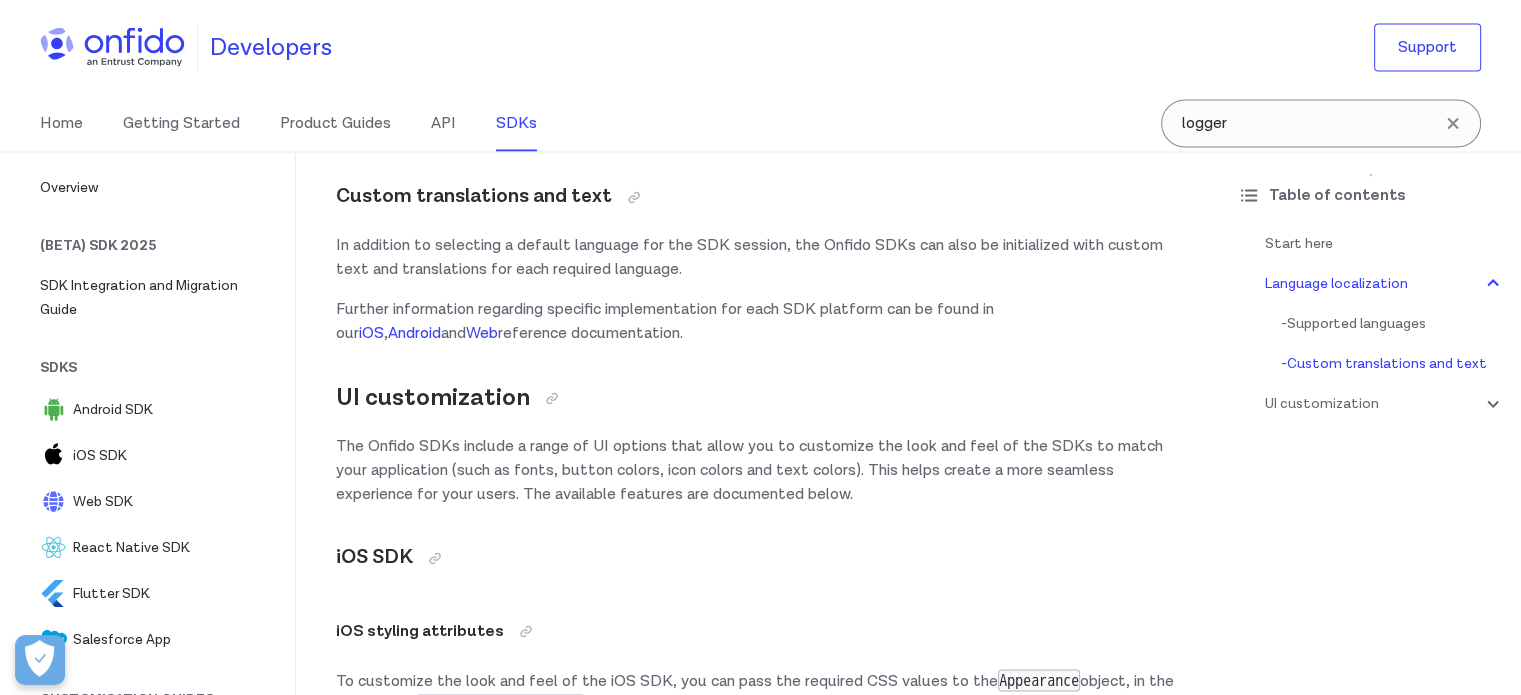 scroll, scrollTop: 3800, scrollLeft: 0, axis: vertical 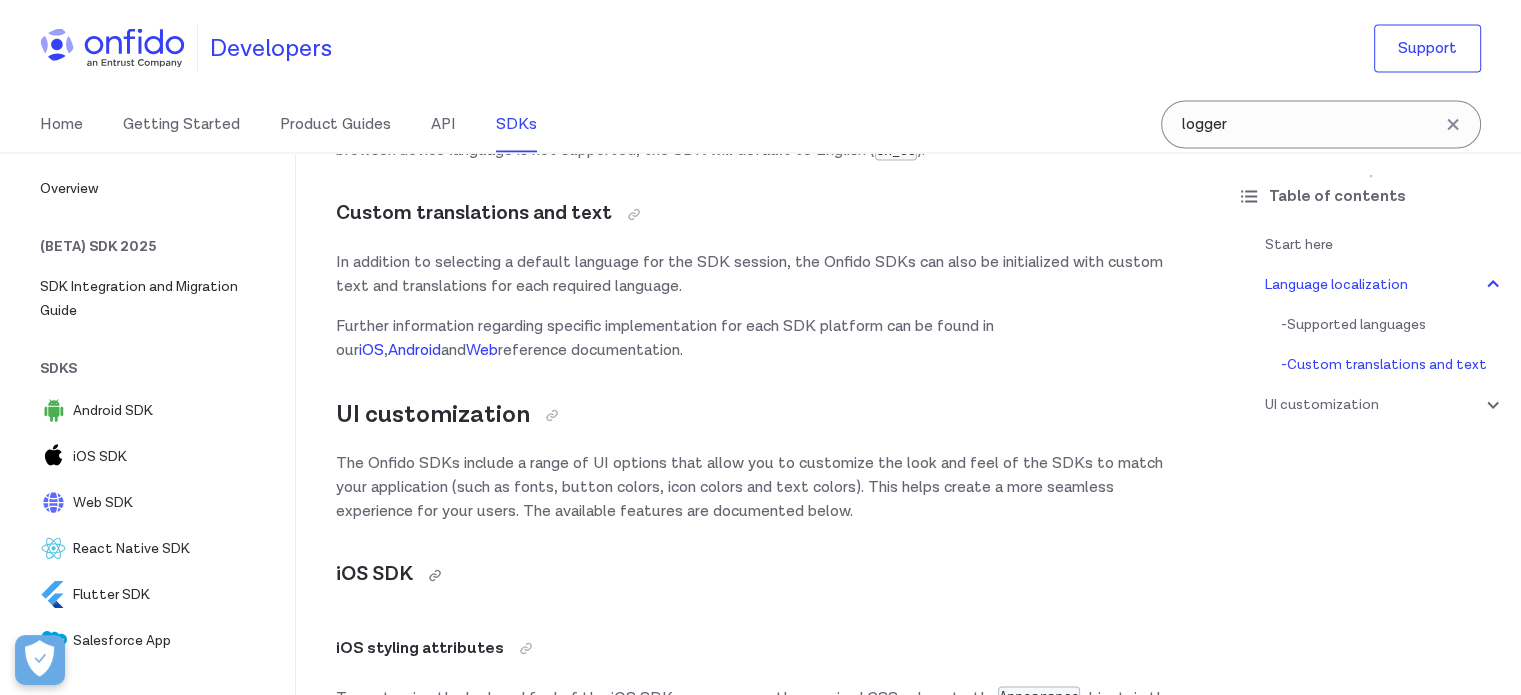 click on "iOS SDK" at bounding box center (758, 575) 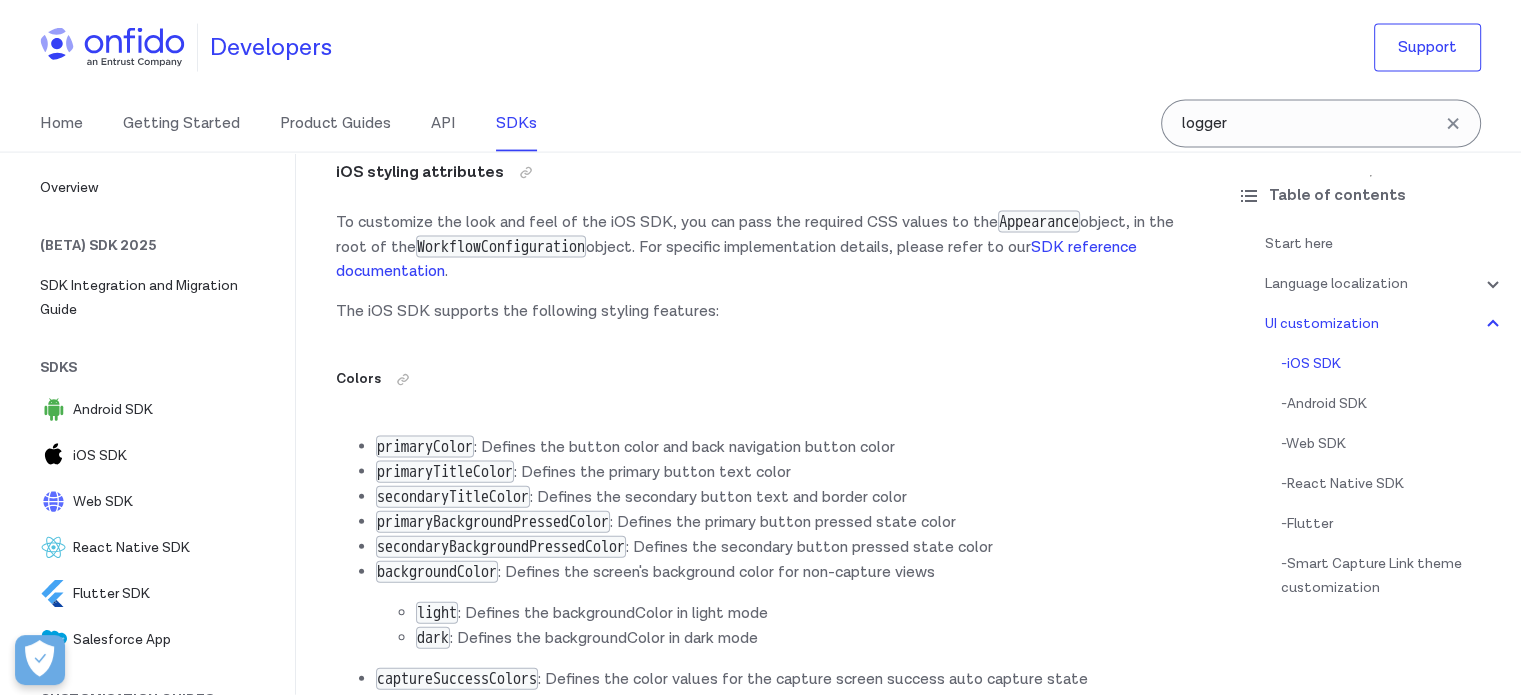 scroll, scrollTop: 4400, scrollLeft: 0, axis: vertical 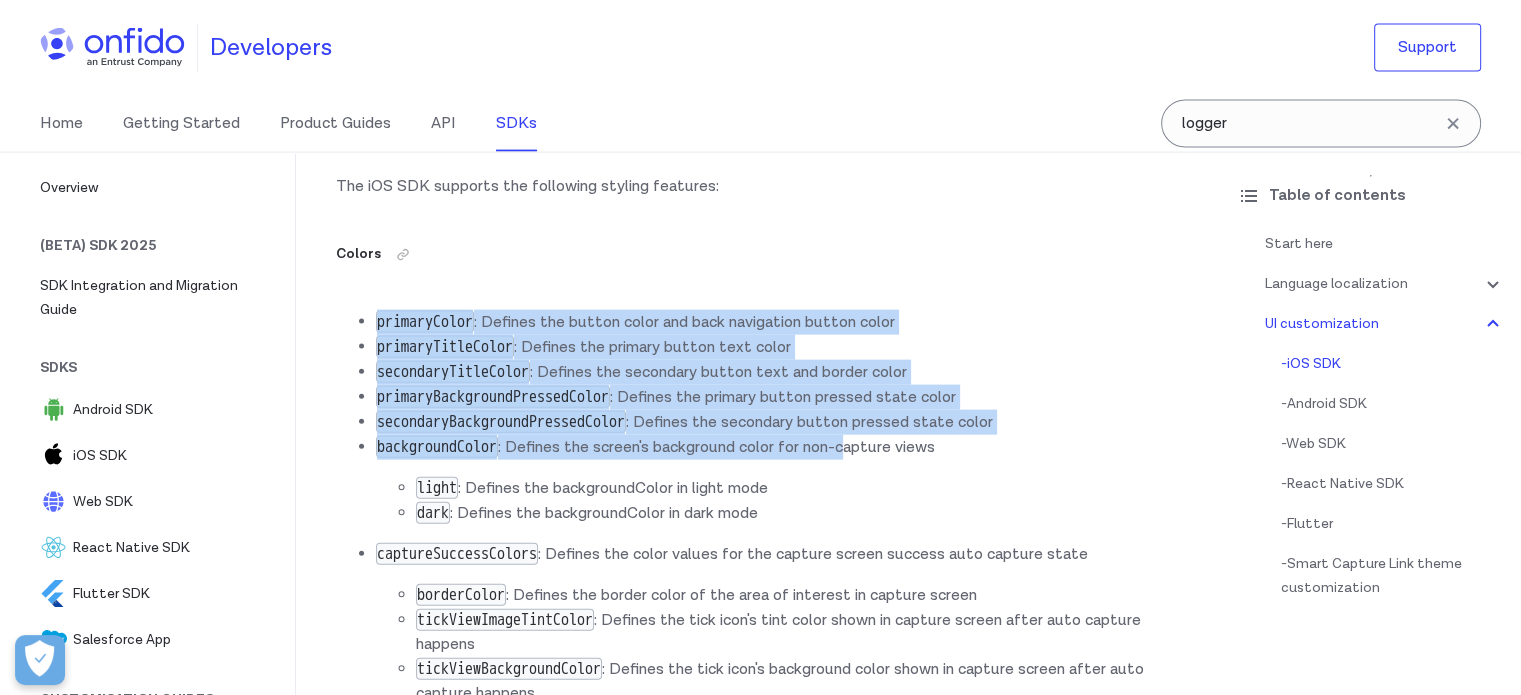 drag, startPoint x: 856, startPoint y: 426, endPoint x: 372, endPoint y: 295, distance: 501.415 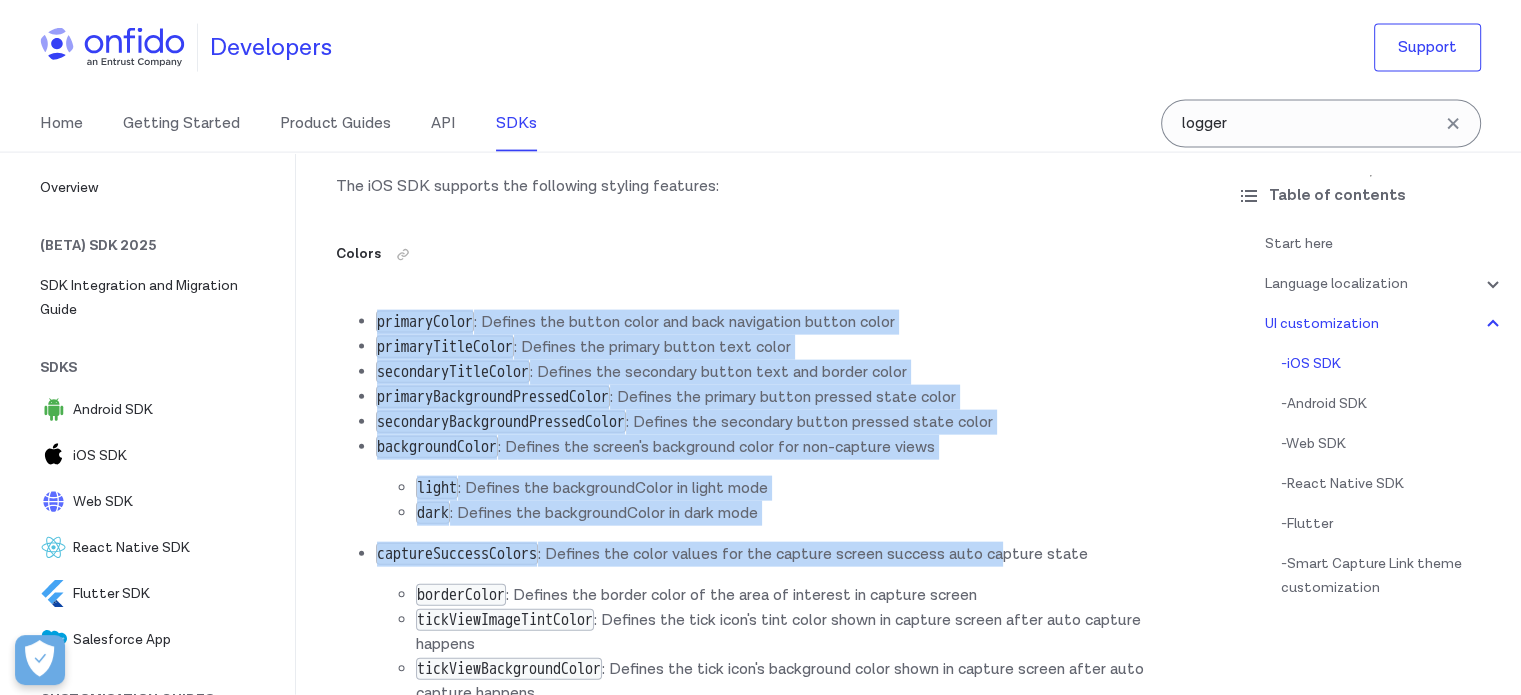 drag, startPoint x: 379, startPoint y: 277, endPoint x: 1013, endPoint y: 530, distance: 682.6163 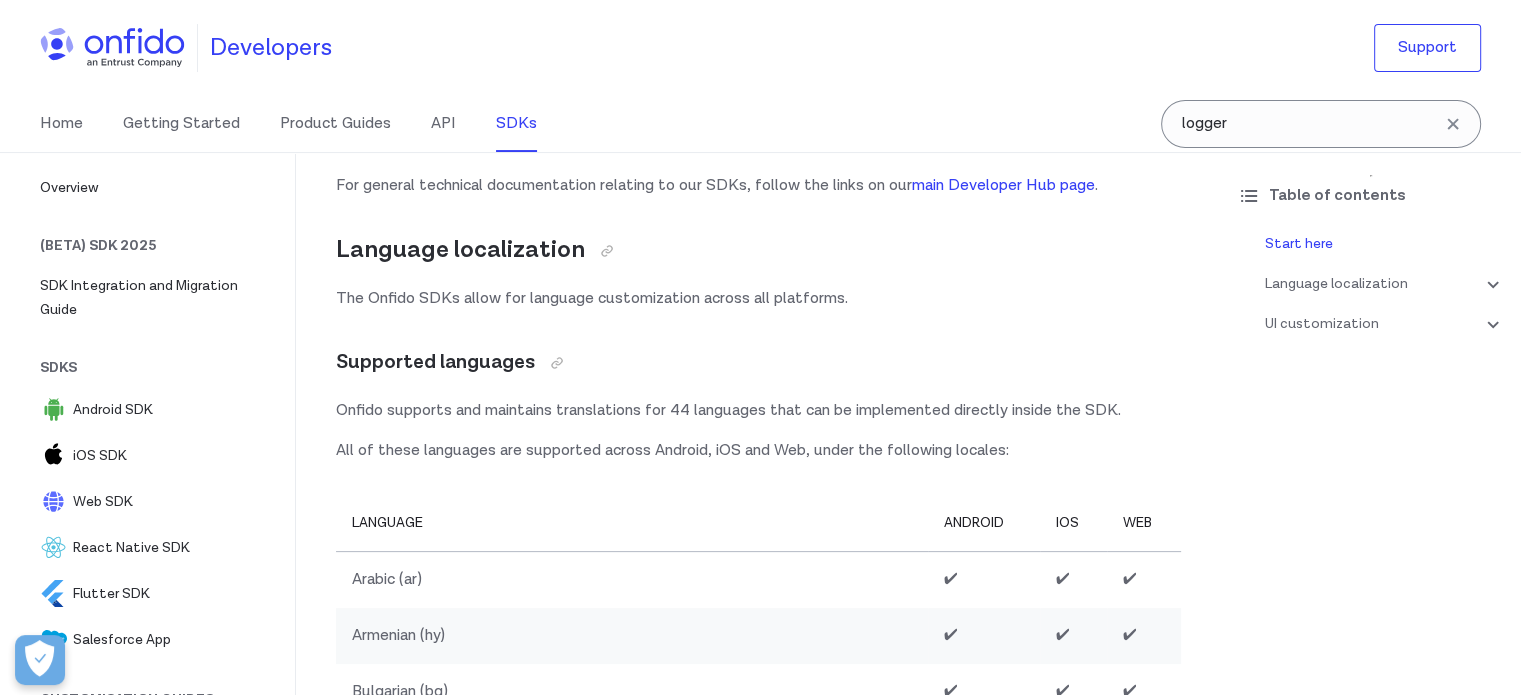 scroll, scrollTop: 500, scrollLeft: 0, axis: vertical 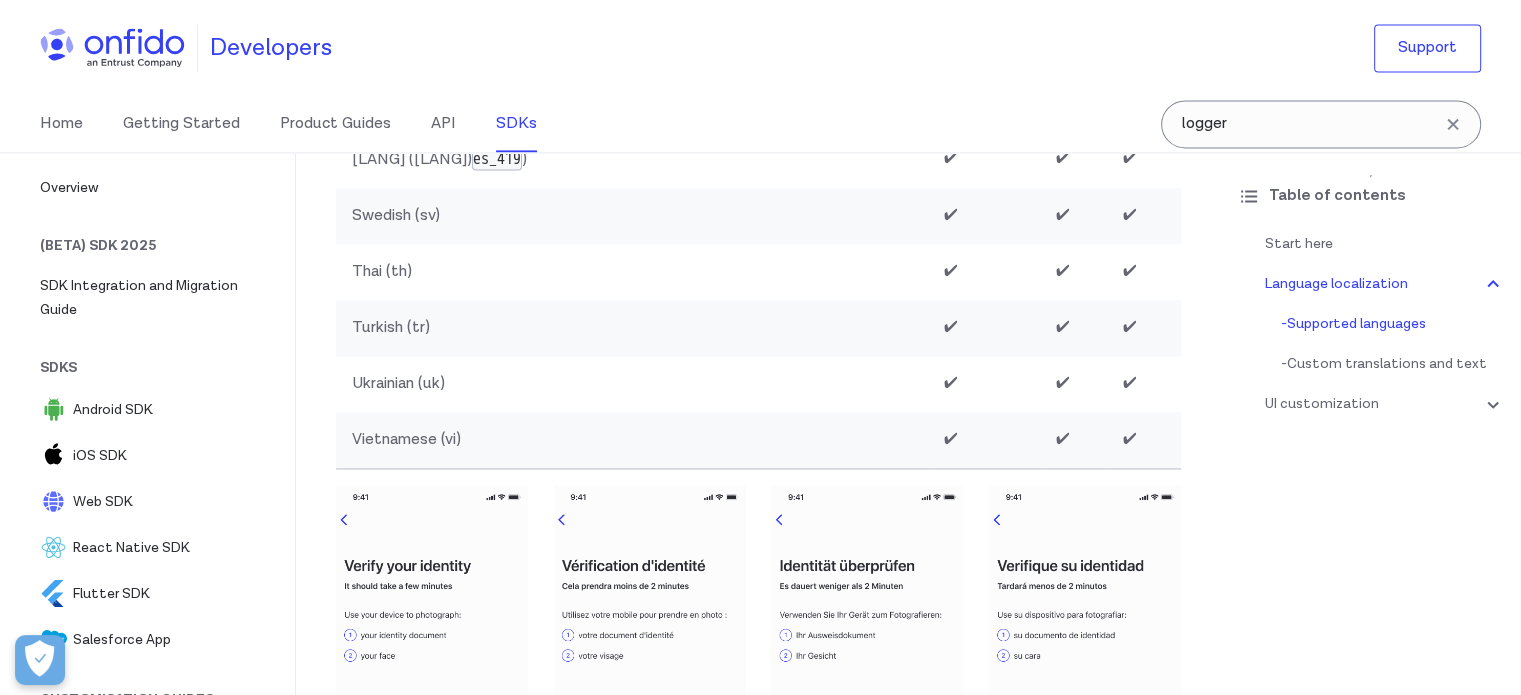 drag, startPoint x: 339, startPoint y: 206, endPoint x: 1166, endPoint y: 441, distance: 859.74066 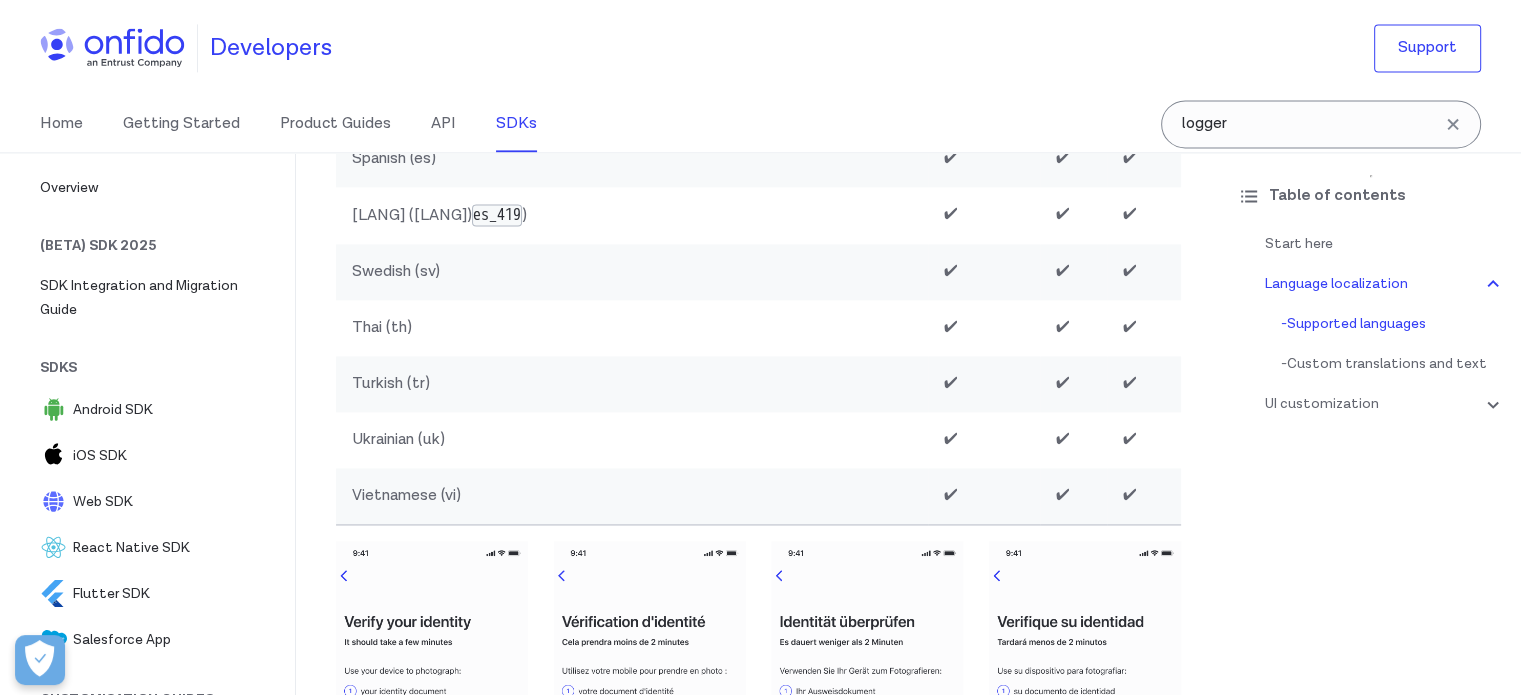 scroll, scrollTop: 2800, scrollLeft: 0, axis: vertical 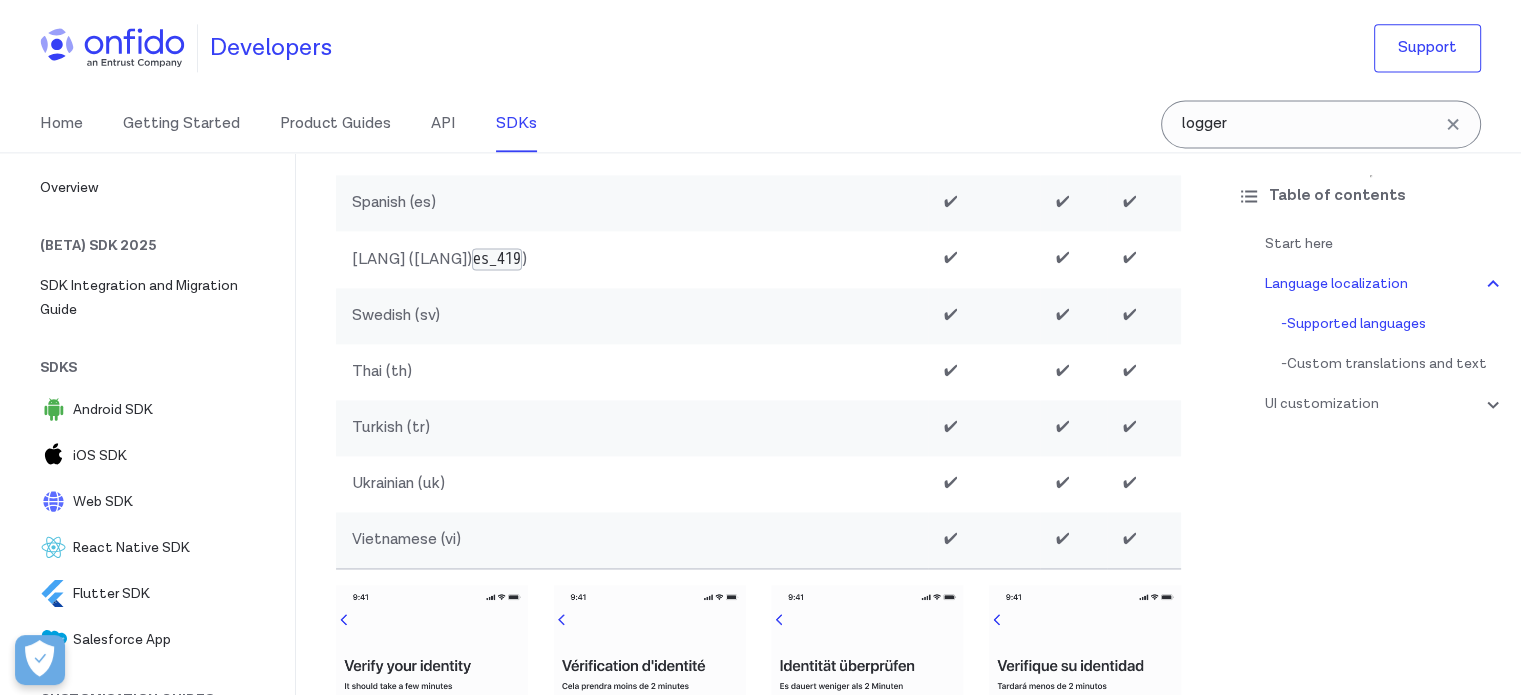 drag, startPoint x: 1166, startPoint y: 441, endPoint x: 356, endPoint y: 423, distance: 810.19995 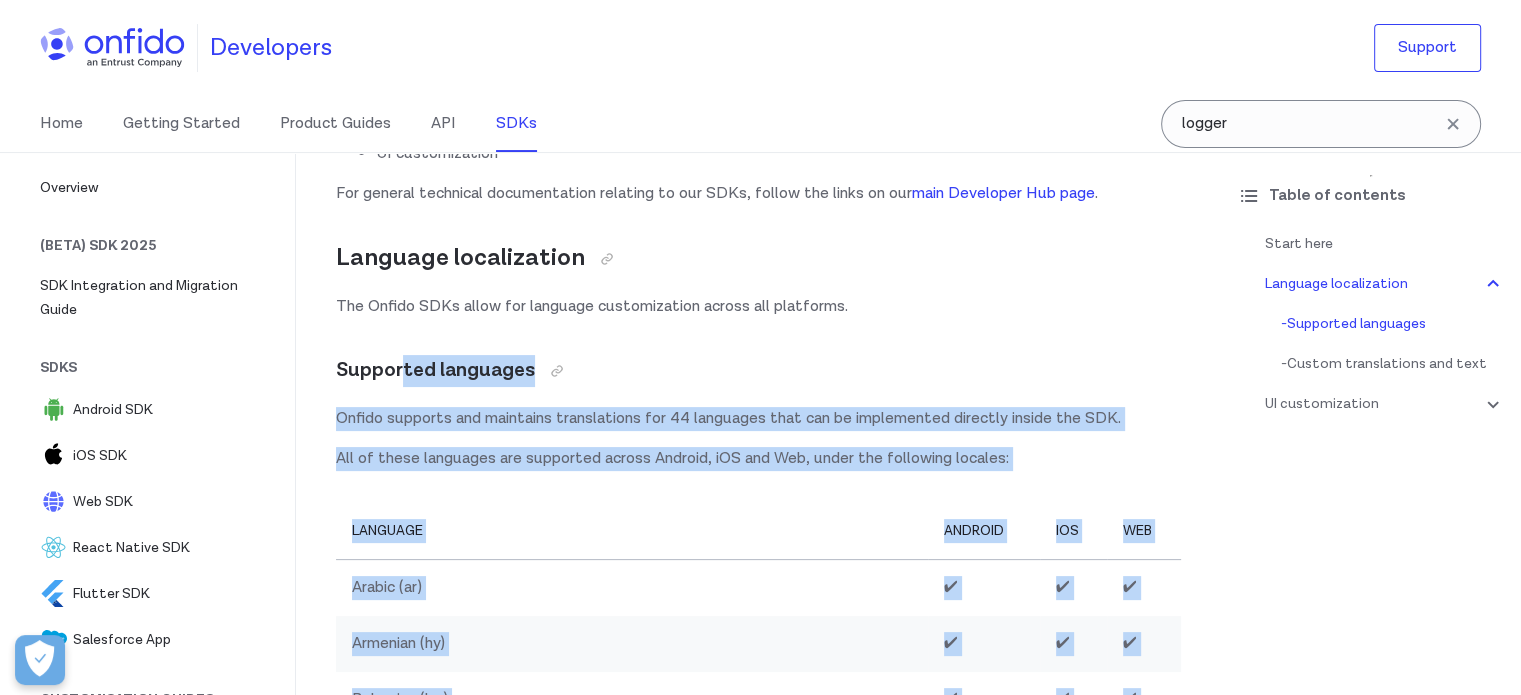 scroll, scrollTop: 100, scrollLeft: 0, axis: vertical 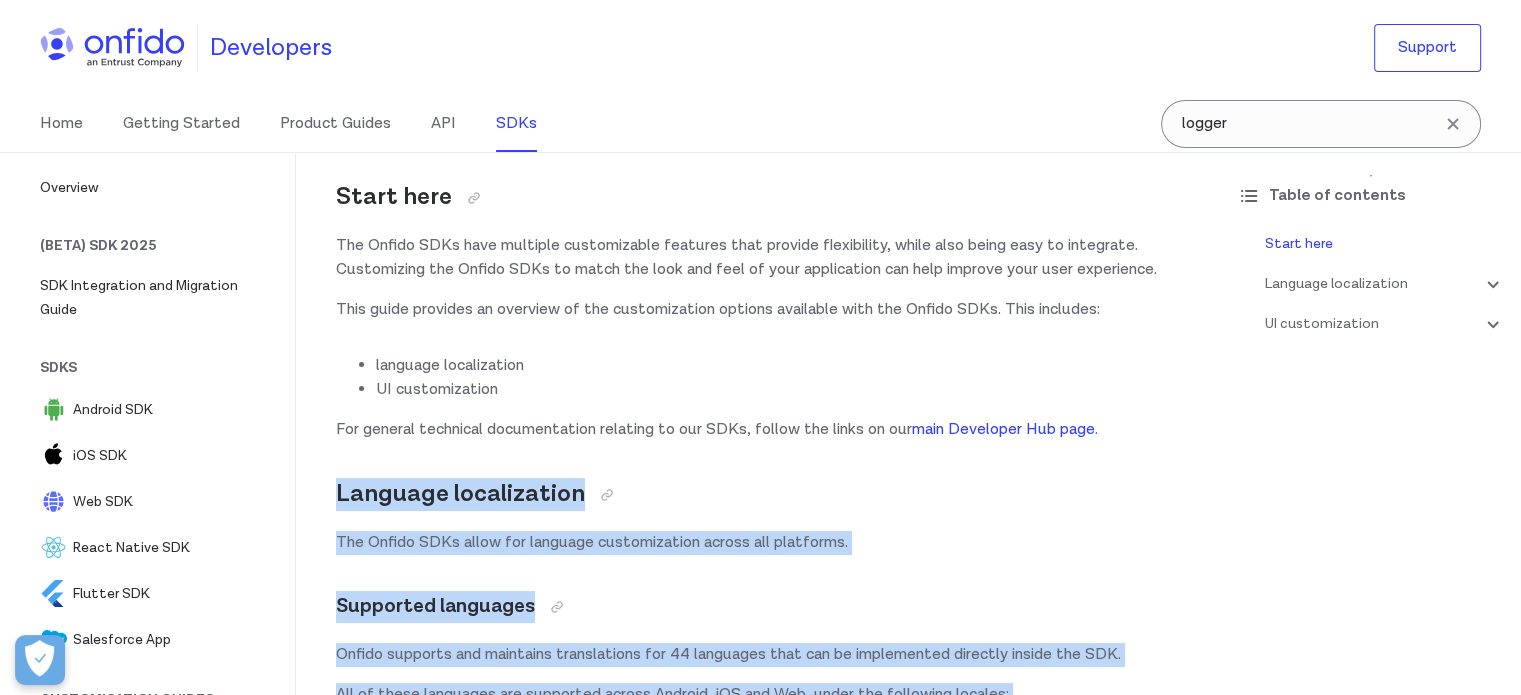 drag, startPoint x: 1140, startPoint y: 559, endPoint x: 324, endPoint y: 500, distance: 818.1302 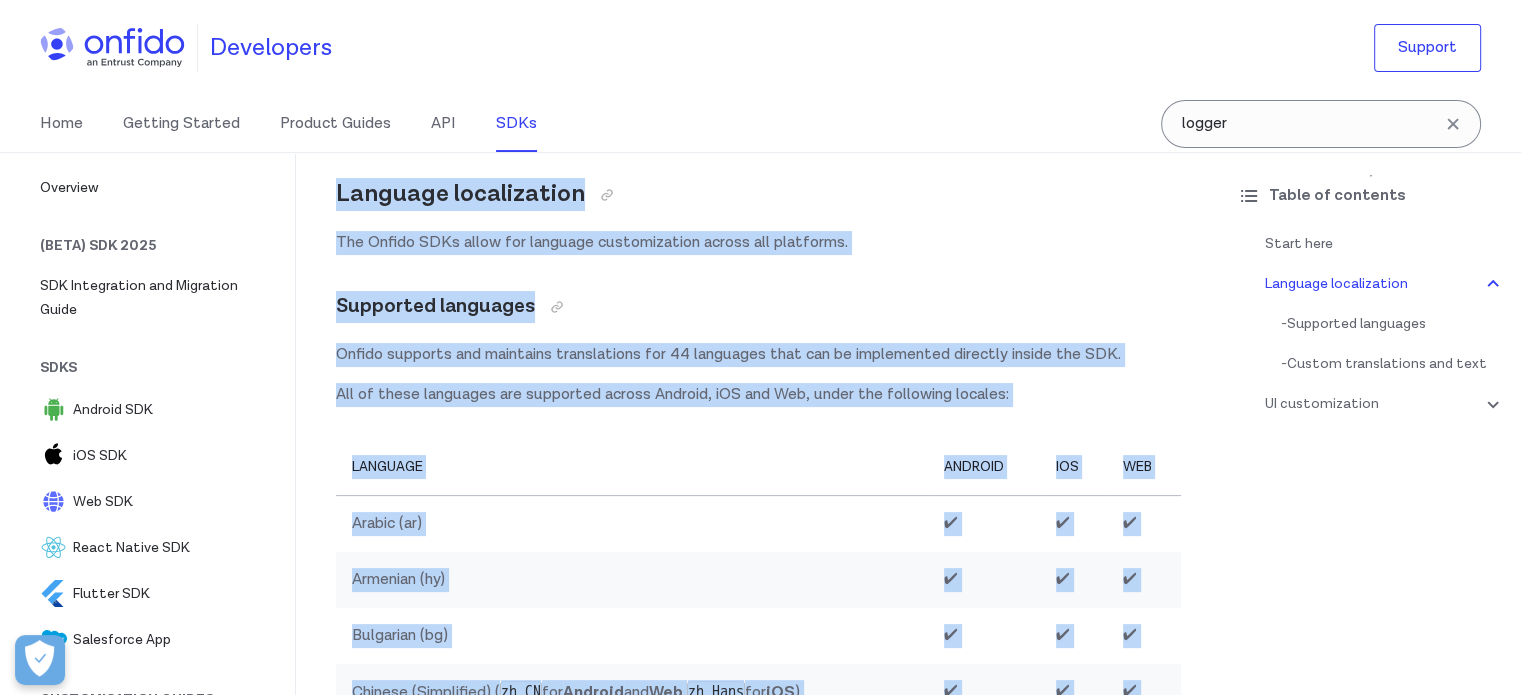 scroll, scrollTop: 700, scrollLeft: 0, axis: vertical 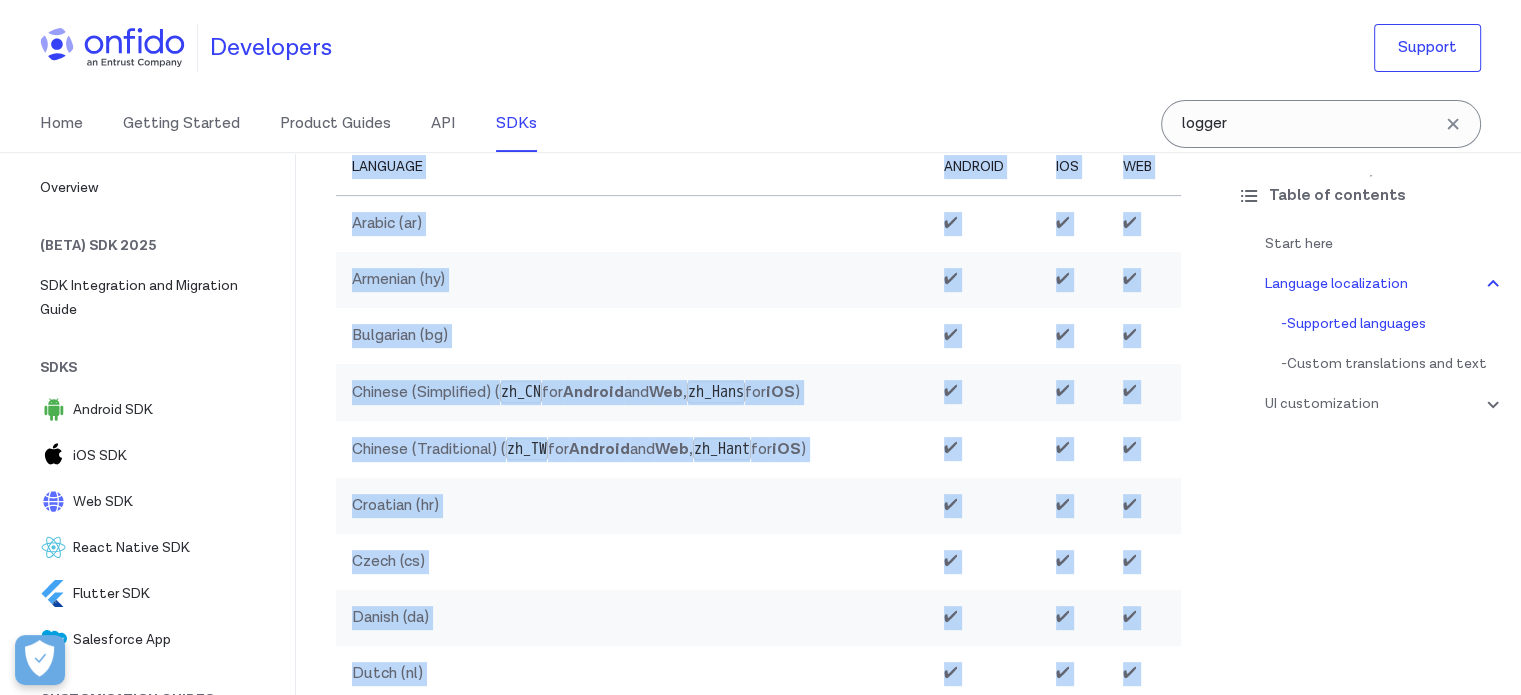 click on "Armenian (hy)" at bounding box center [632, 280] 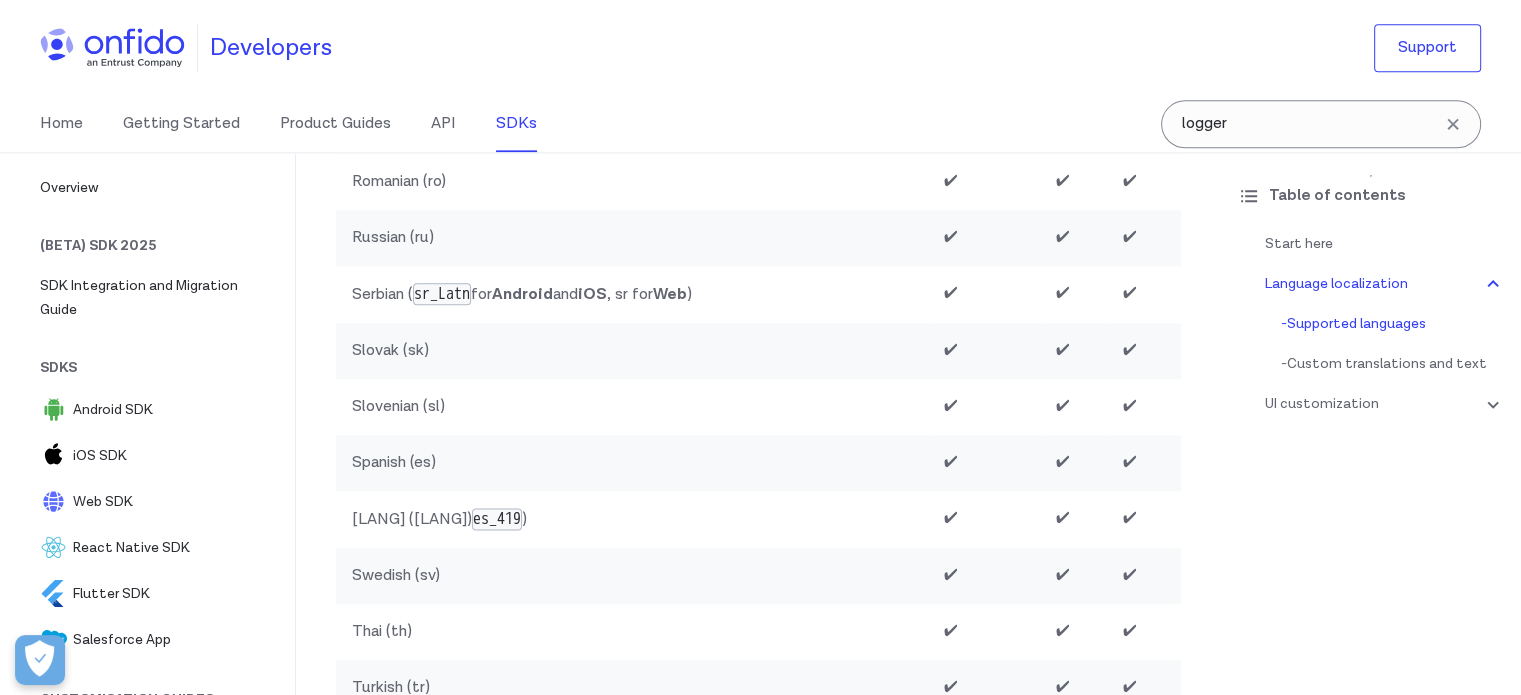 scroll, scrollTop: 2800, scrollLeft: 0, axis: vertical 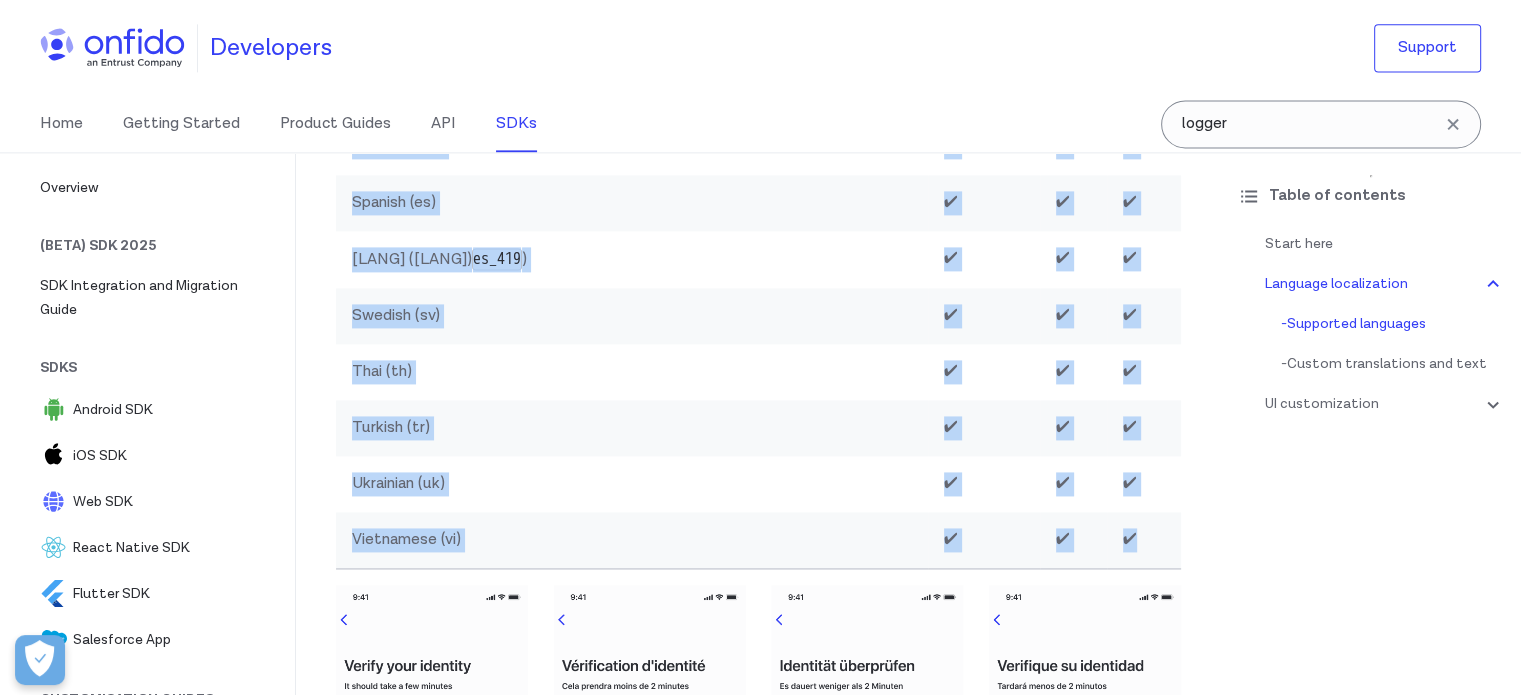 drag, startPoint x: 341, startPoint y: 160, endPoint x: 1154, endPoint y: 559, distance: 905.6324 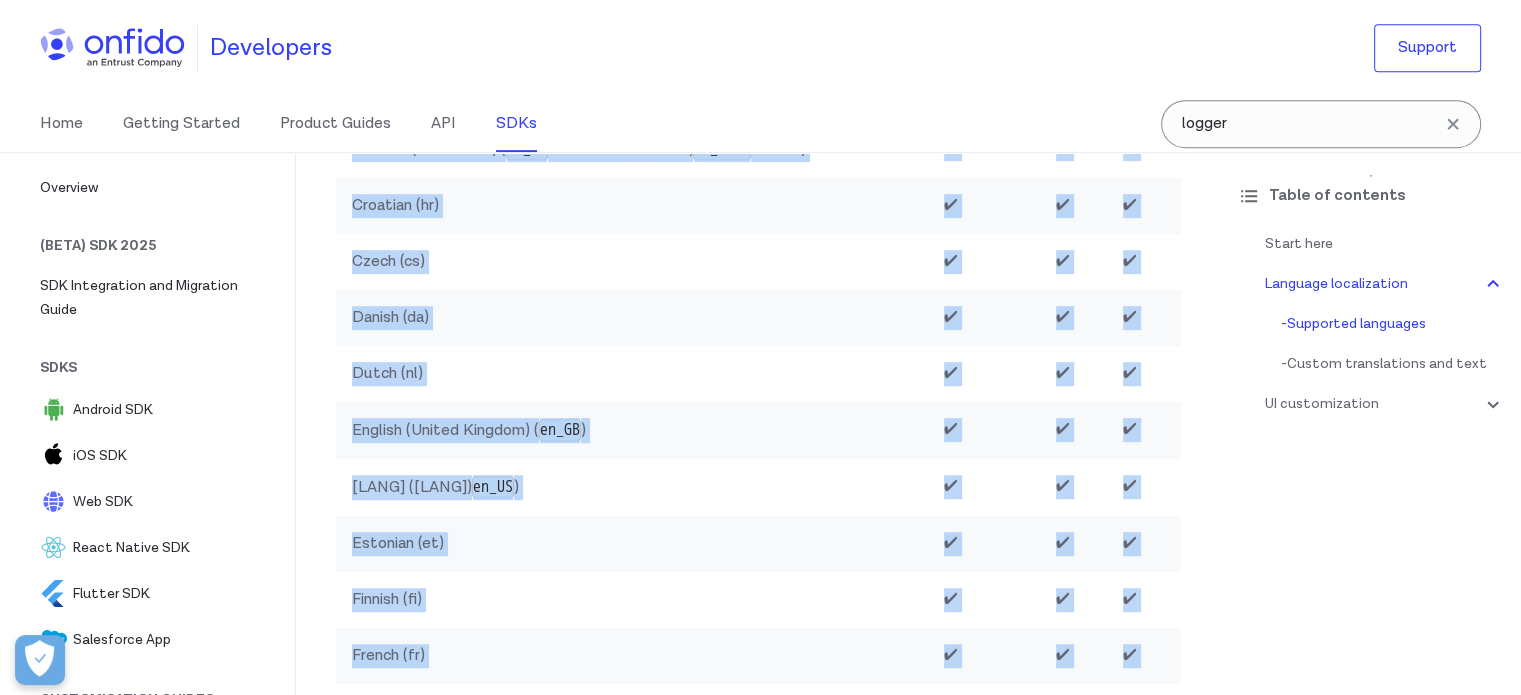 click on "Estonian (et)" at bounding box center (632, 544) 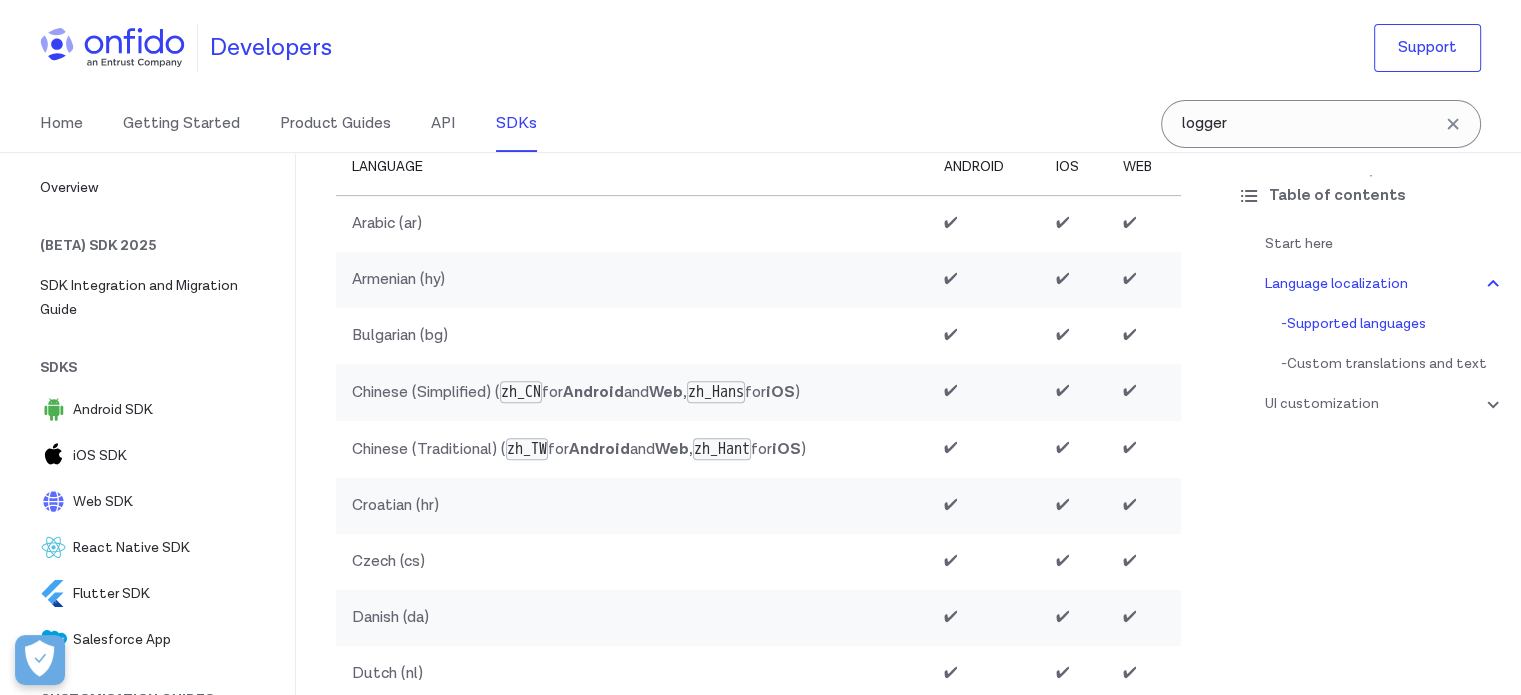 scroll, scrollTop: 400, scrollLeft: 0, axis: vertical 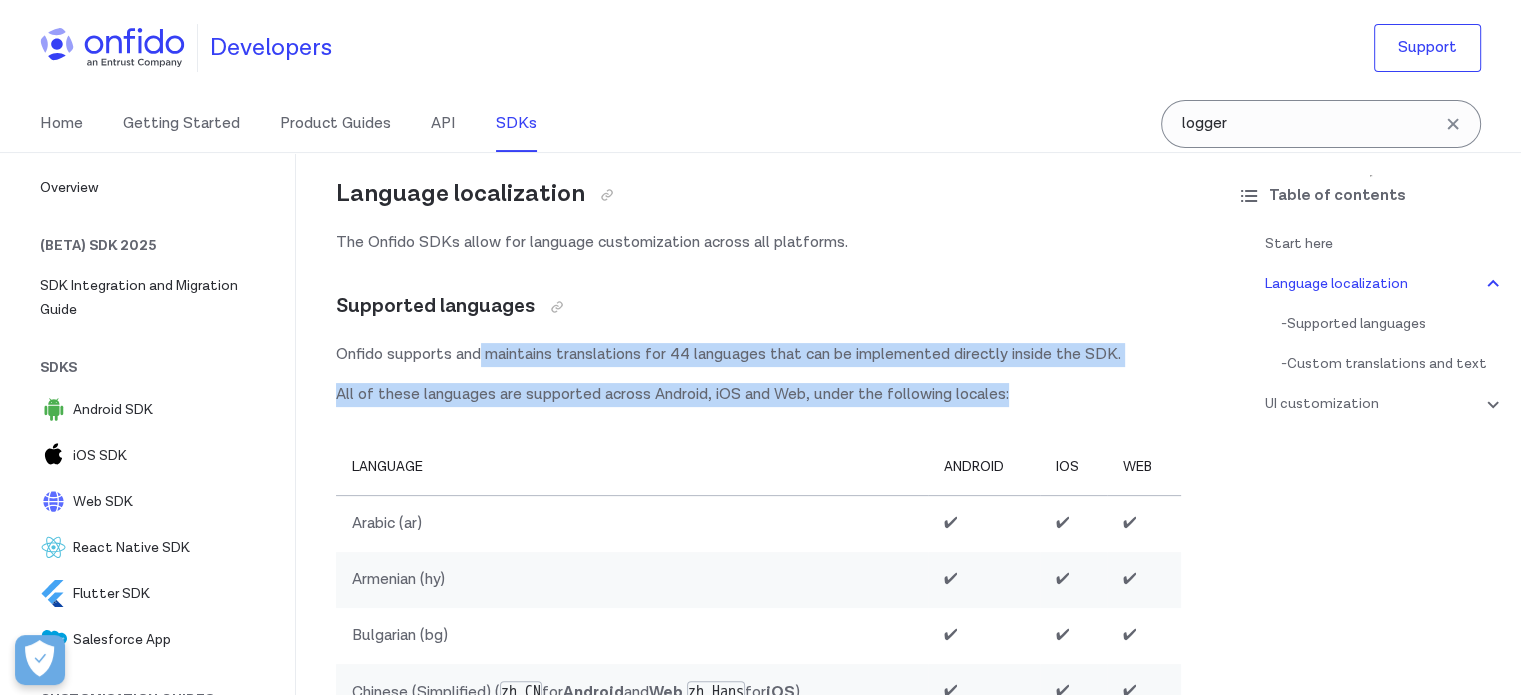 drag, startPoint x: 484, startPoint y: 344, endPoint x: 1097, endPoint y: 405, distance: 616.0276 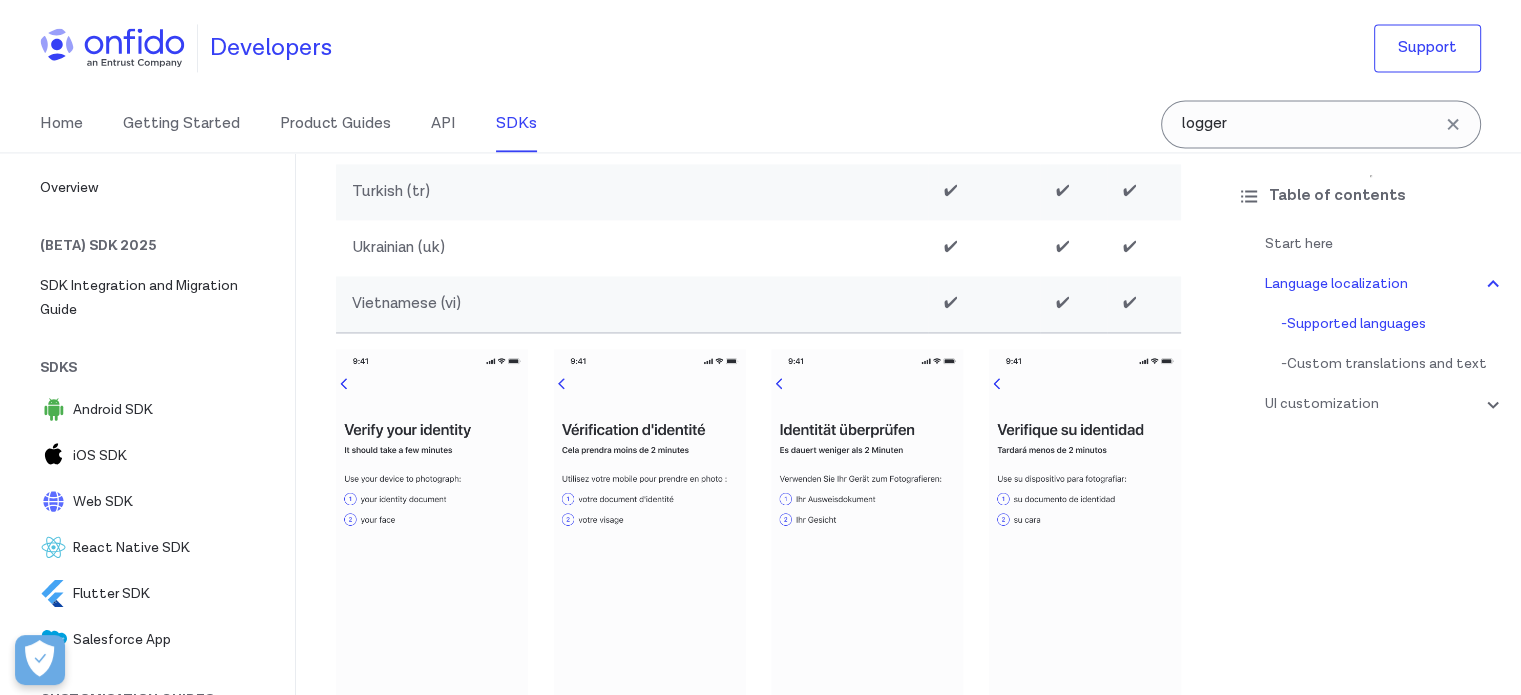 scroll, scrollTop: 3100, scrollLeft: 0, axis: vertical 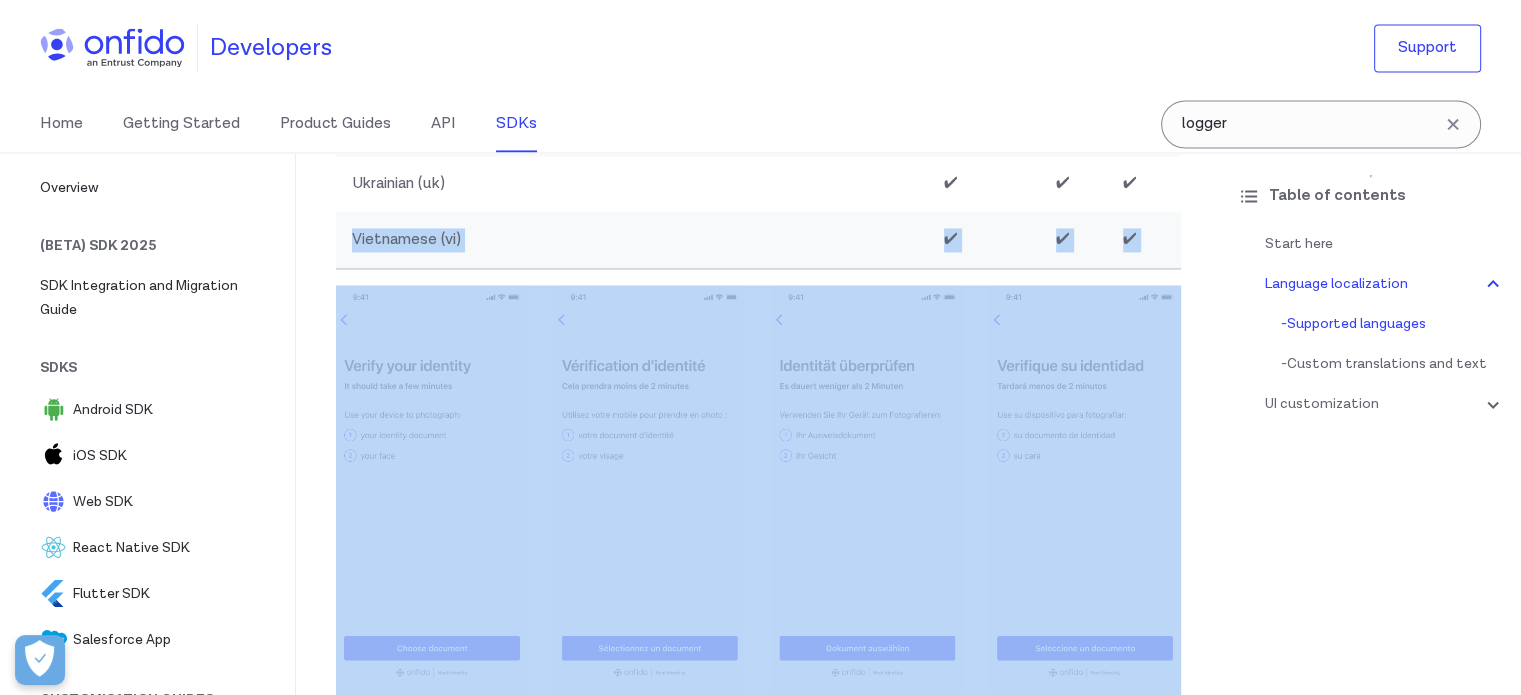 drag, startPoint x: 342, startPoint y: 259, endPoint x: 1013, endPoint y: 509, distance: 716.0593 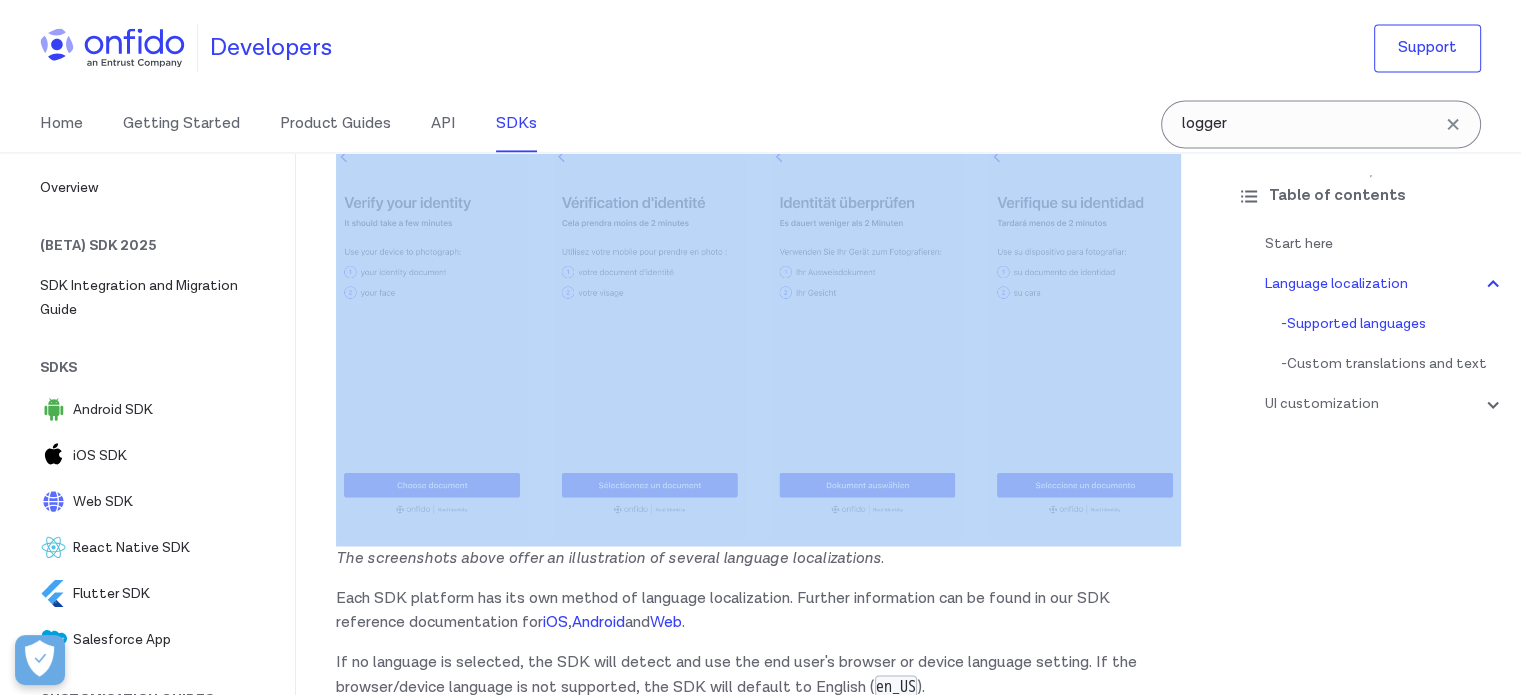 scroll, scrollTop: 3400, scrollLeft: 0, axis: vertical 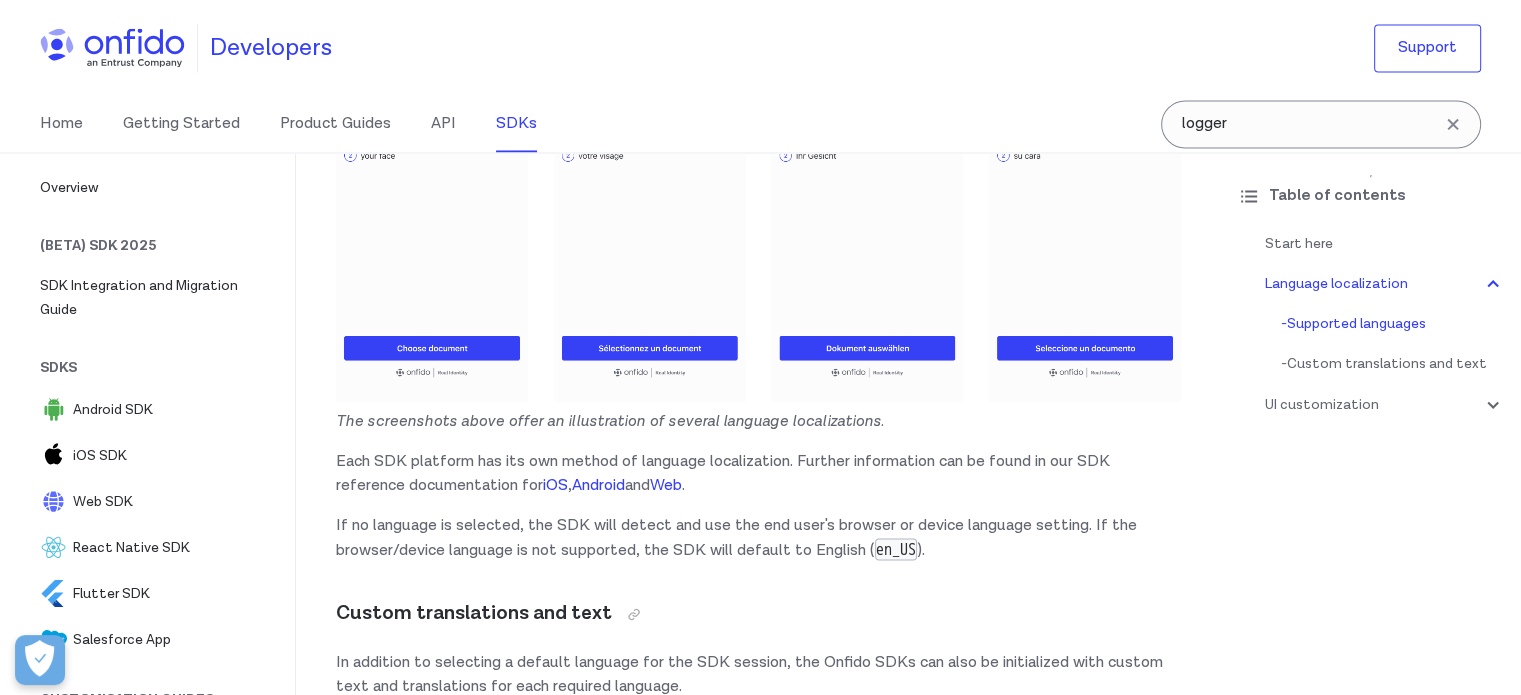 click on "Each SDK platform has its own method of language localization. Further information can be found in our SDK reference documentation for  iOS ,  Android  and  Web ." at bounding box center (758, 473) 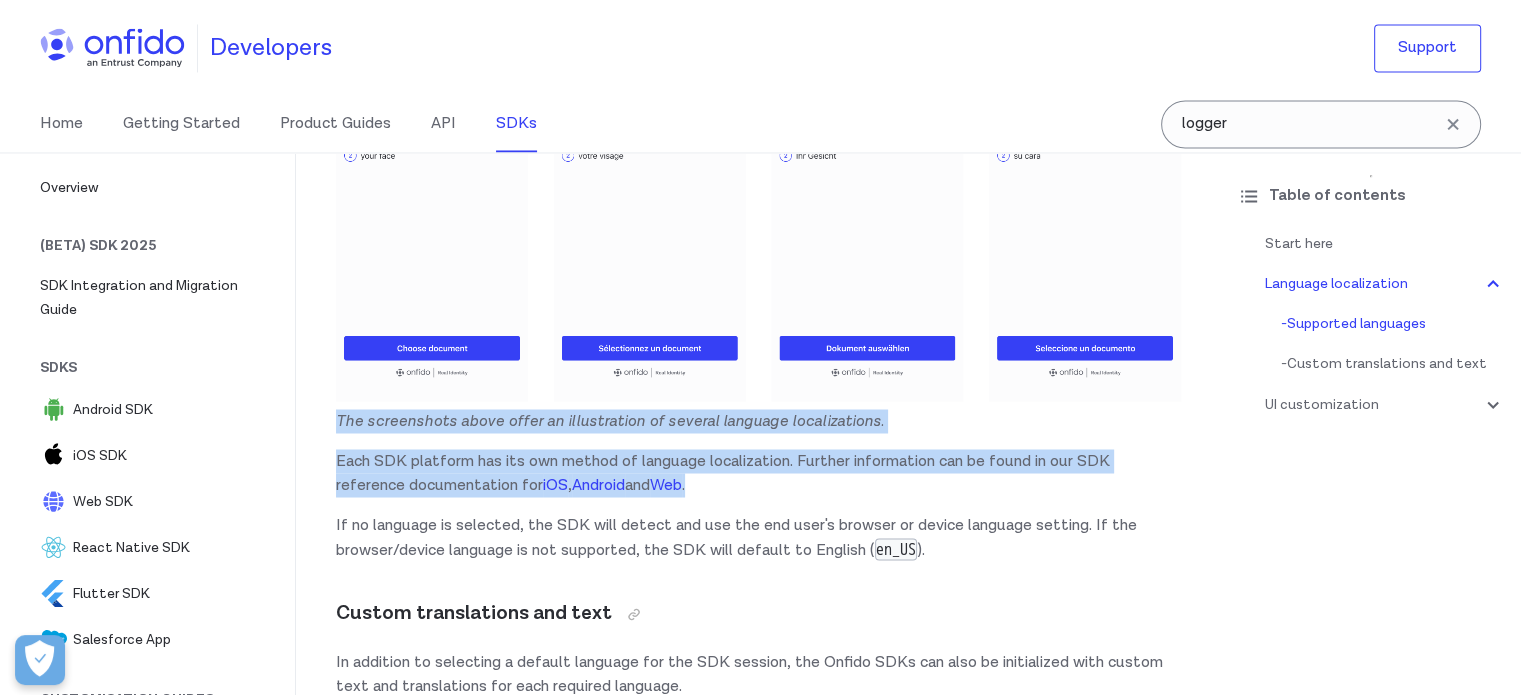drag, startPoint x: 804, startPoint y: 463, endPoint x: 329, endPoint y: 405, distance: 478.52795 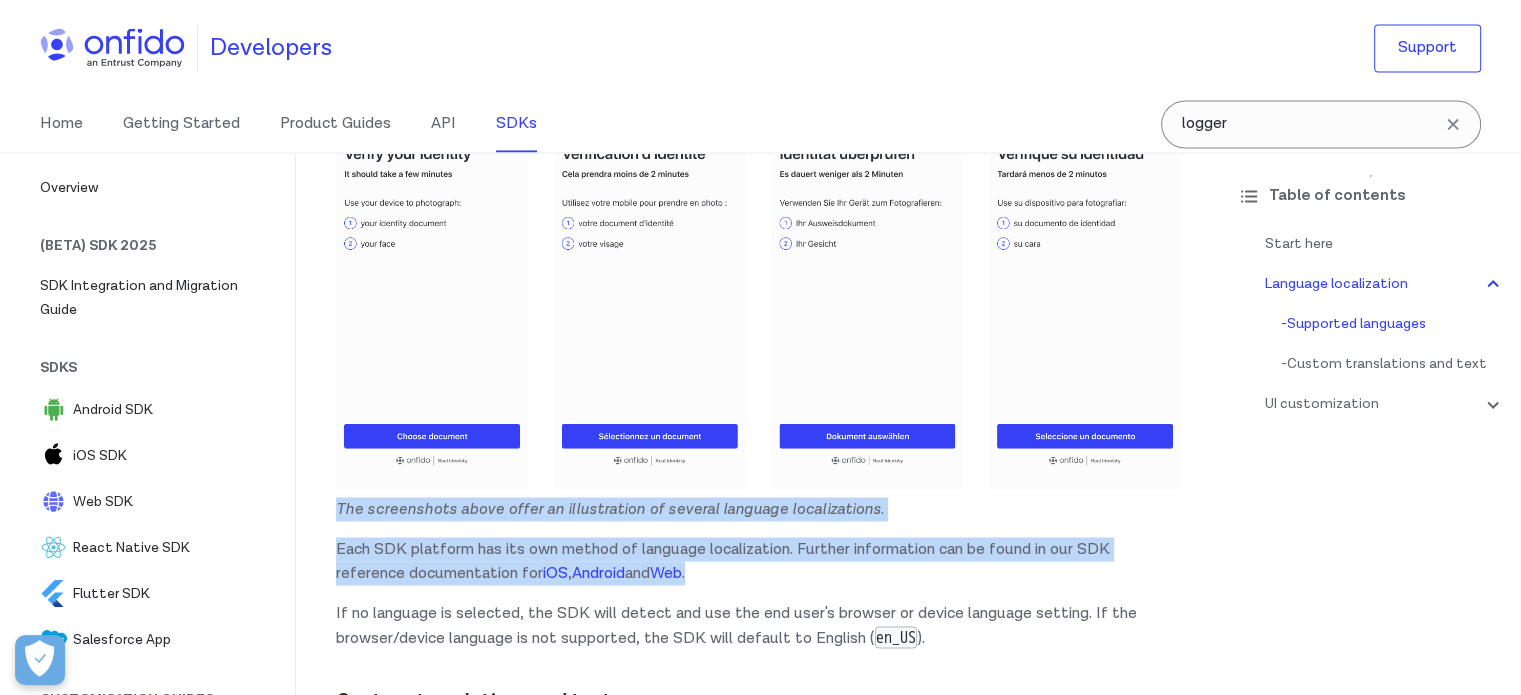 scroll, scrollTop: 3200, scrollLeft: 0, axis: vertical 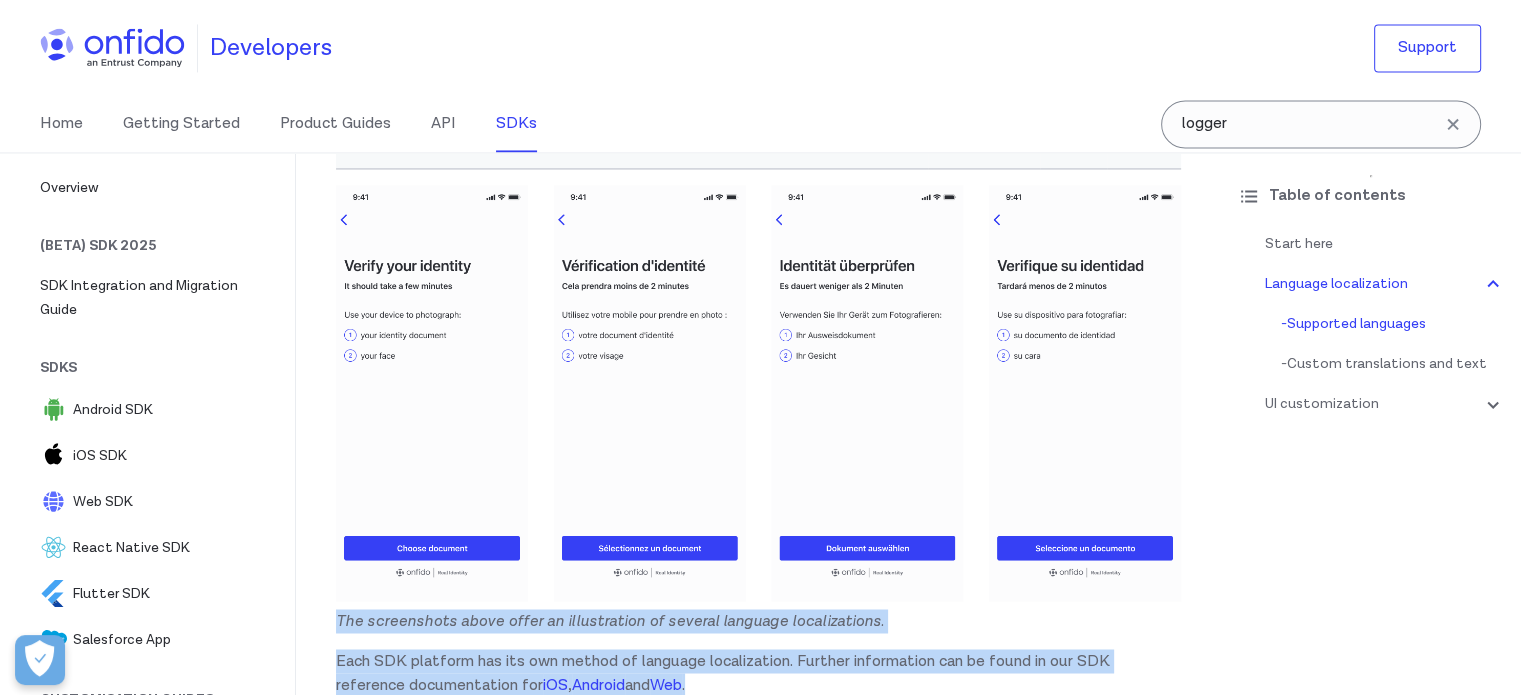 click on "The screenshots above offer an illustration of several language localizations." at bounding box center (758, 621) 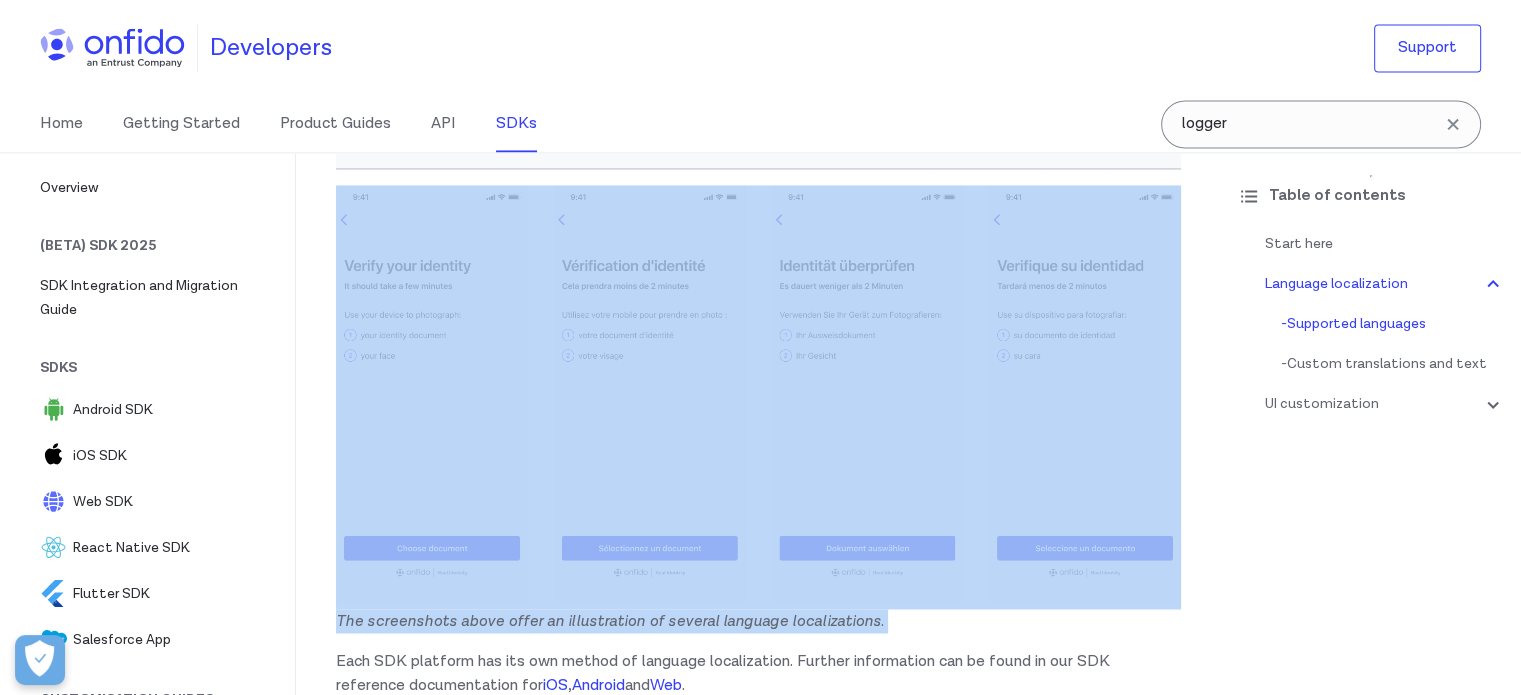 drag, startPoint x: 628, startPoint y: 531, endPoint x: 406, endPoint y: 404, distance: 255.75966 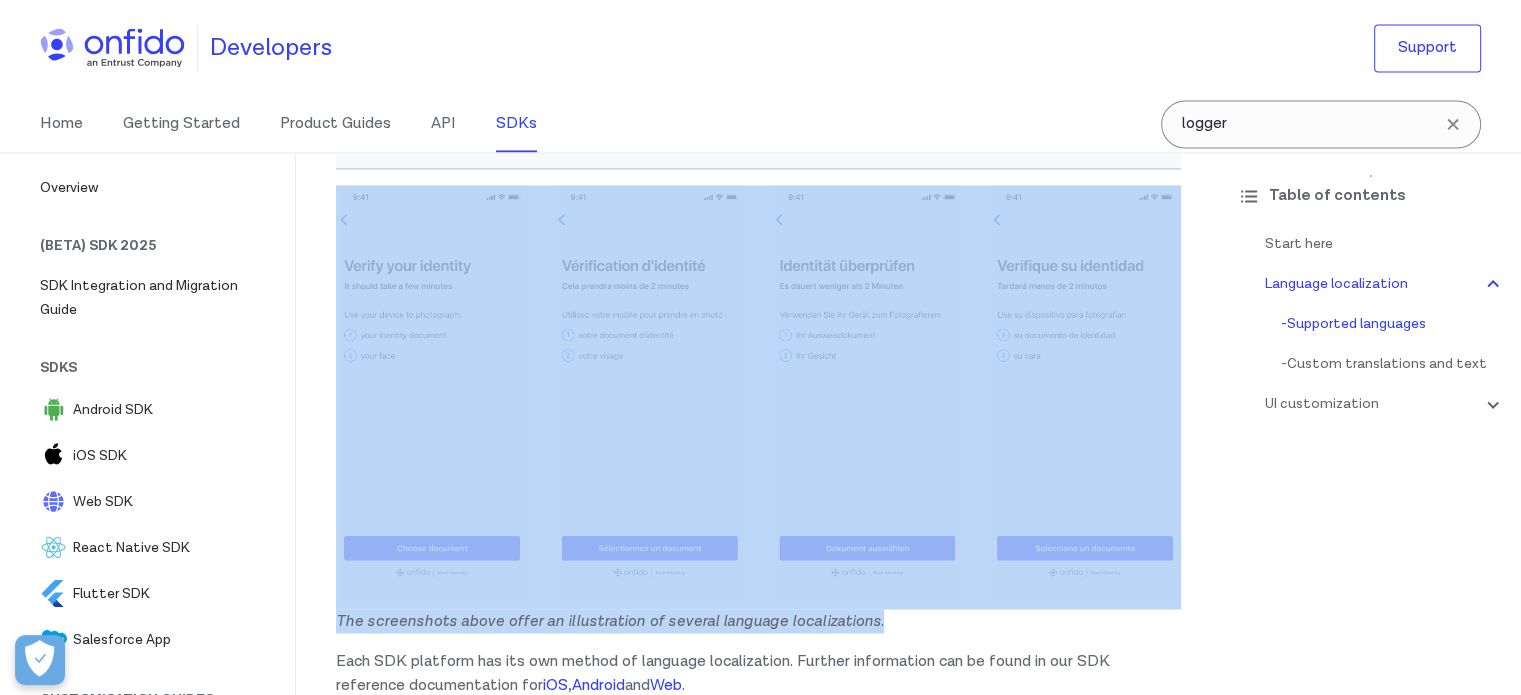drag, startPoint x: 312, startPoint y: 385, endPoint x: 1012, endPoint y: 614, distance: 736.5059 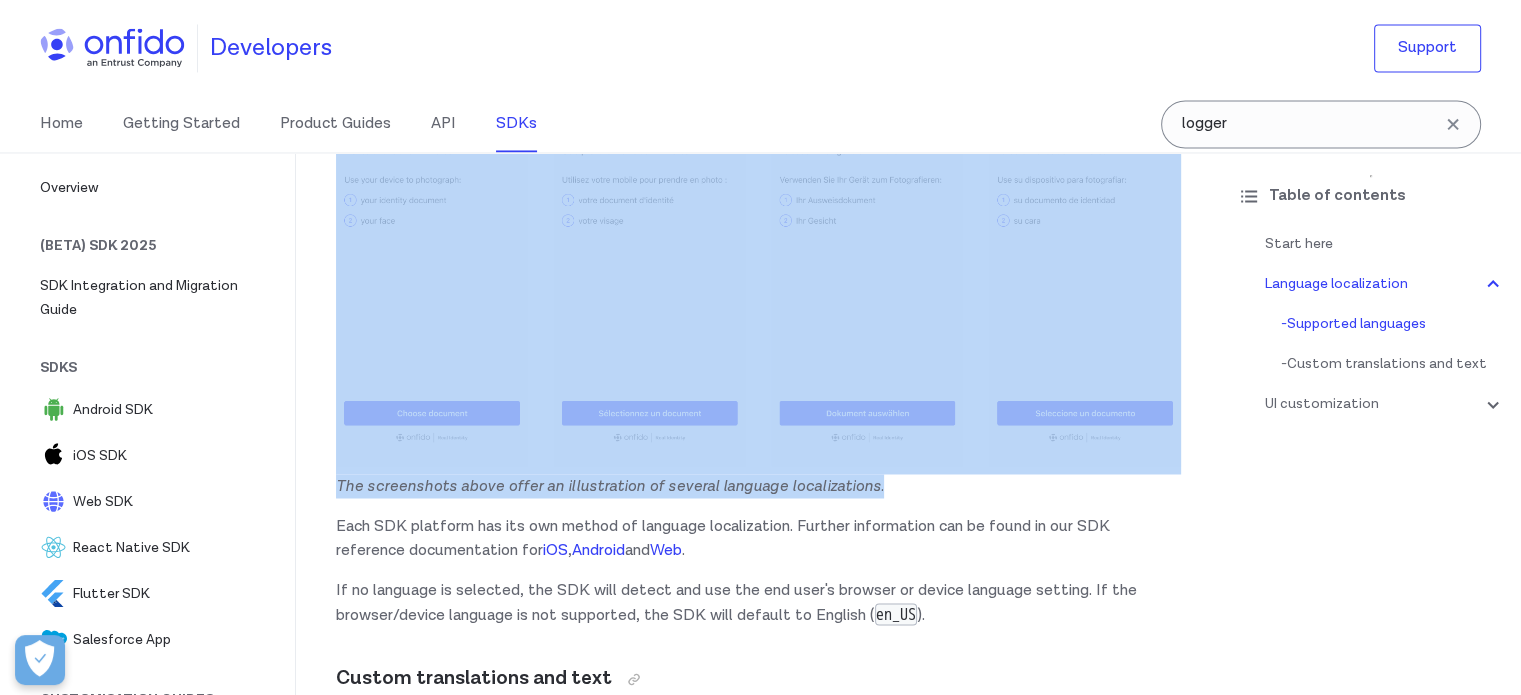 scroll, scrollTop: 3500, scrollLeft: 0, axis: vertical 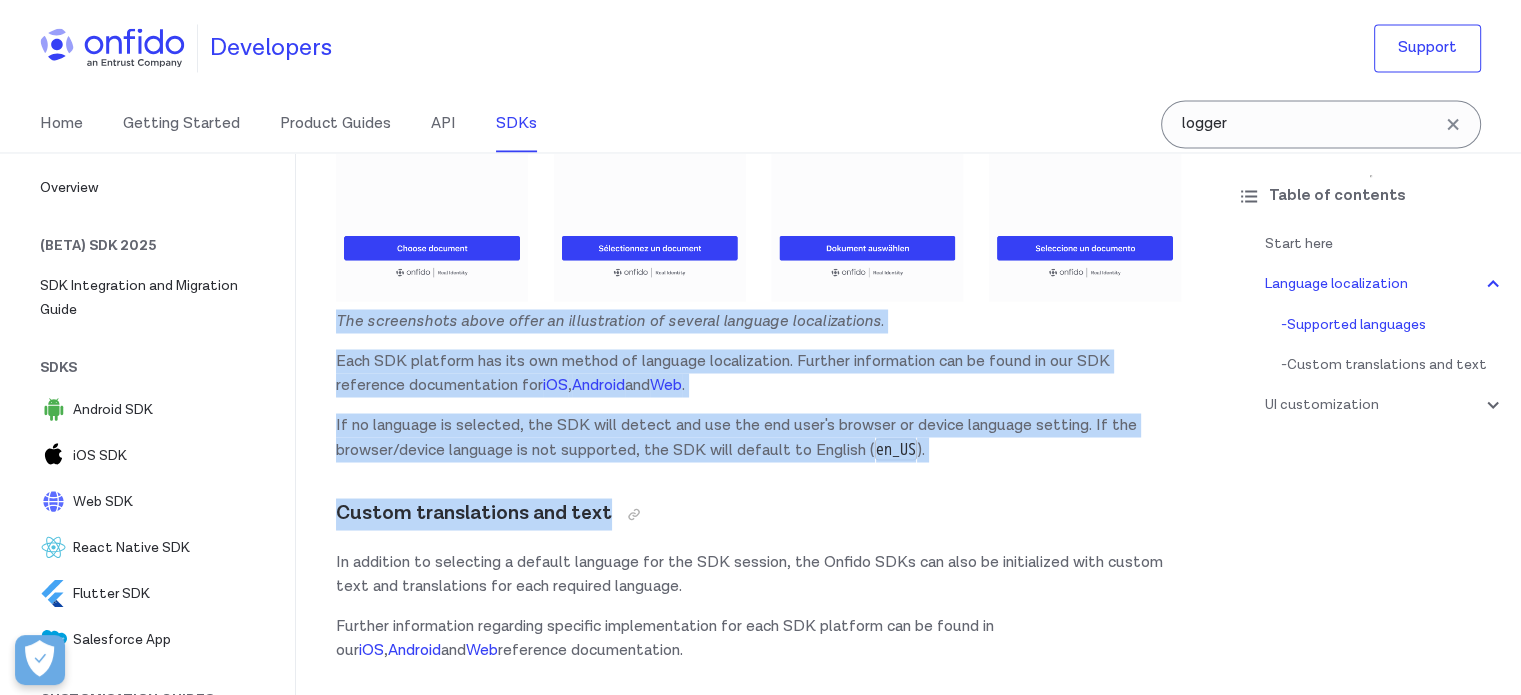 drag, startPoint x: 764, startPoint y: 494, endPoint x: 309, endPoint y: 306, distance: 492.30988 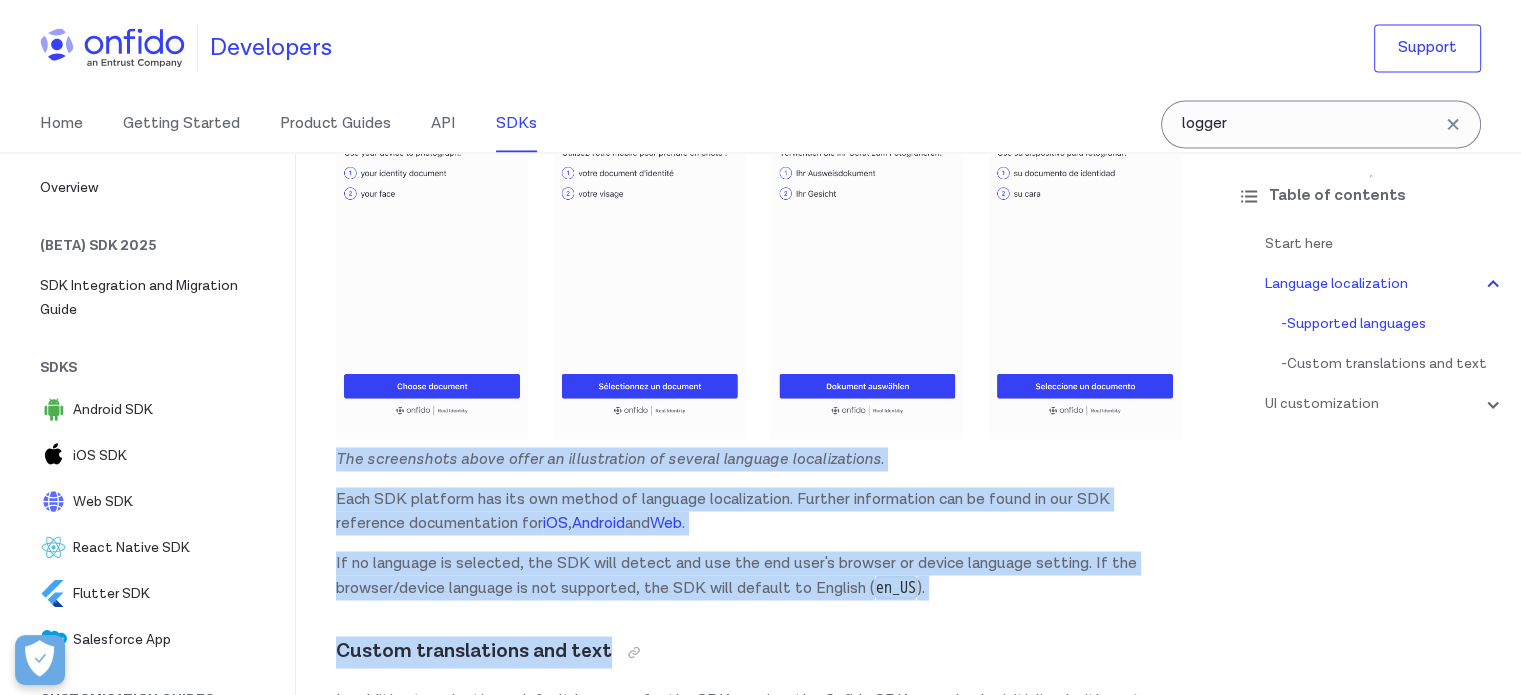 scroll, scrollTop: 3200, scrollLeft: 0, axis: vertical 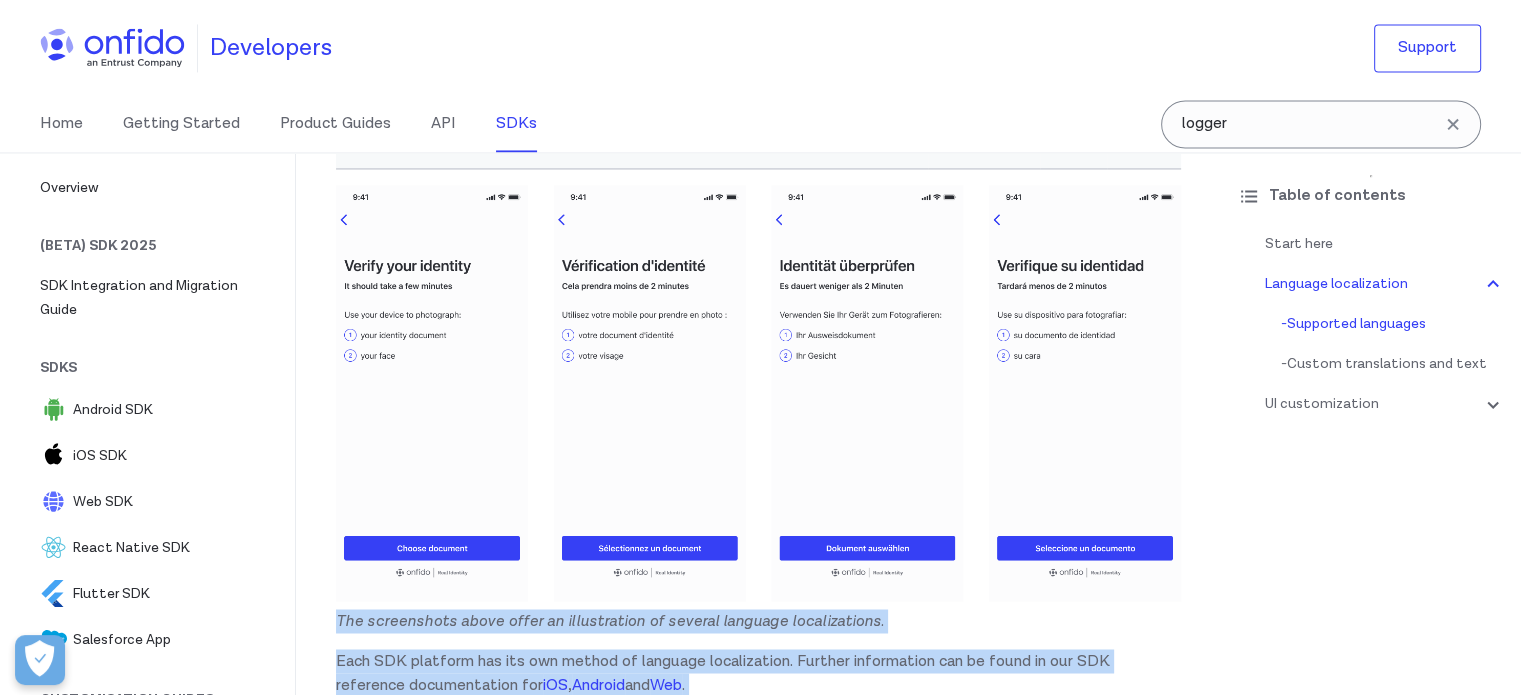 click on "The screenshots above offer an illustration of several language localizations." at bounding box center [758, 621] 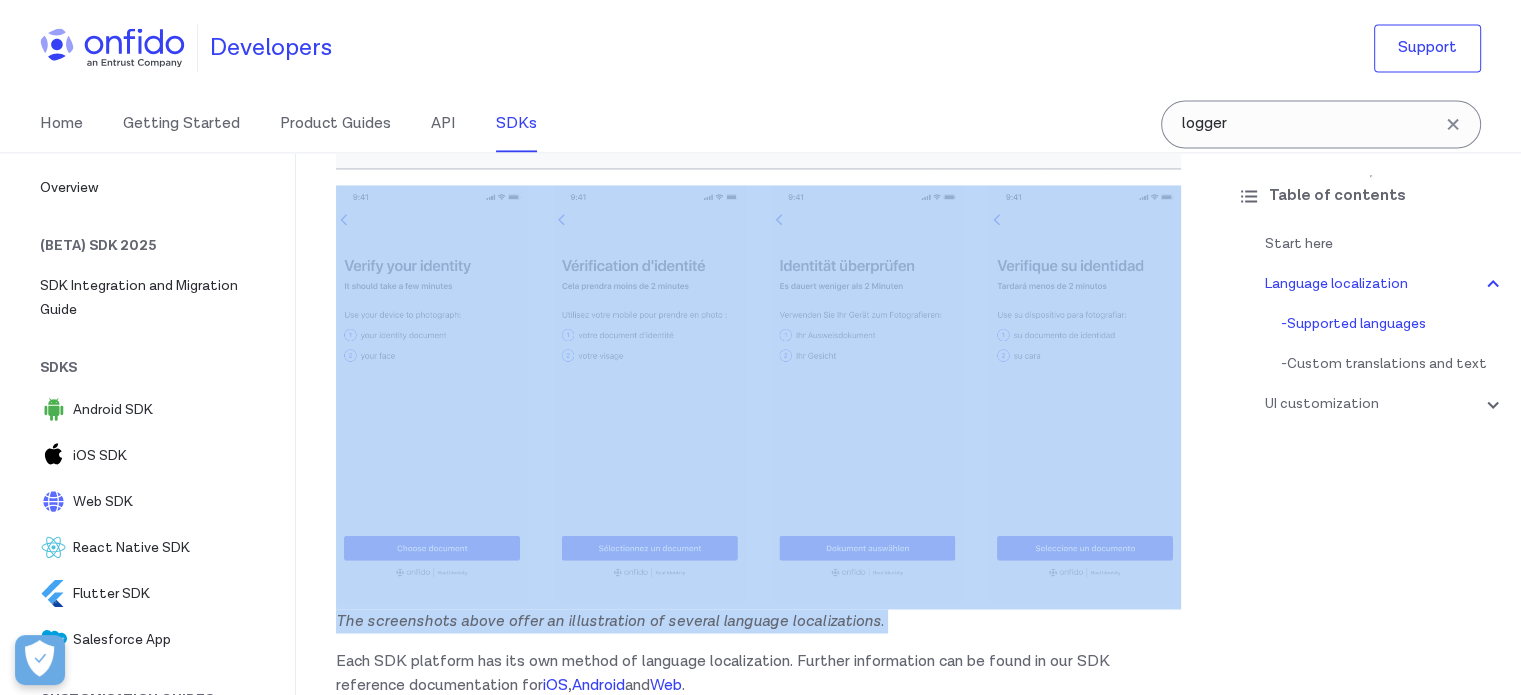 drag, startPoint x: 884, startPoint y: 604, endPoint x: 418, endPoint y: 339, distance: 536.0793 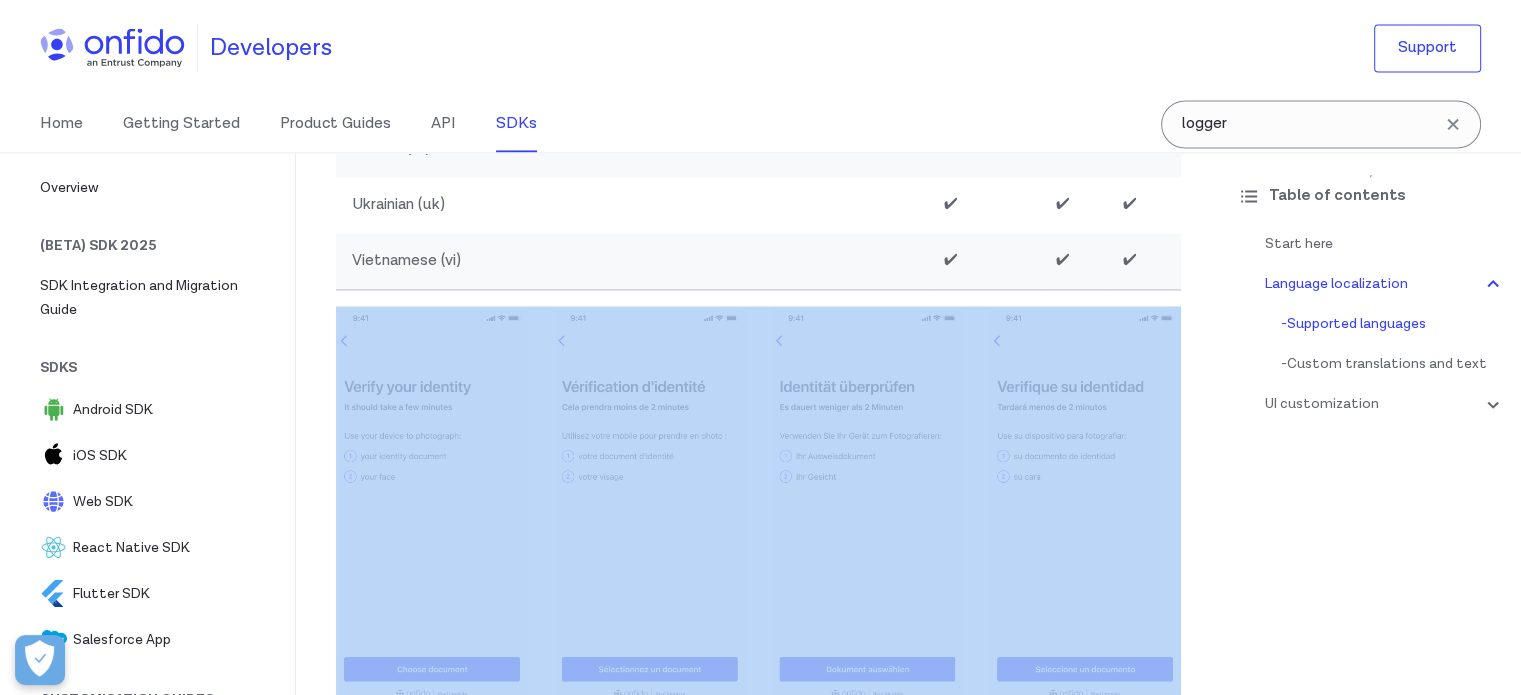 scroll, scrollTop: 3000, scrollLeft: 0, axis: vertical 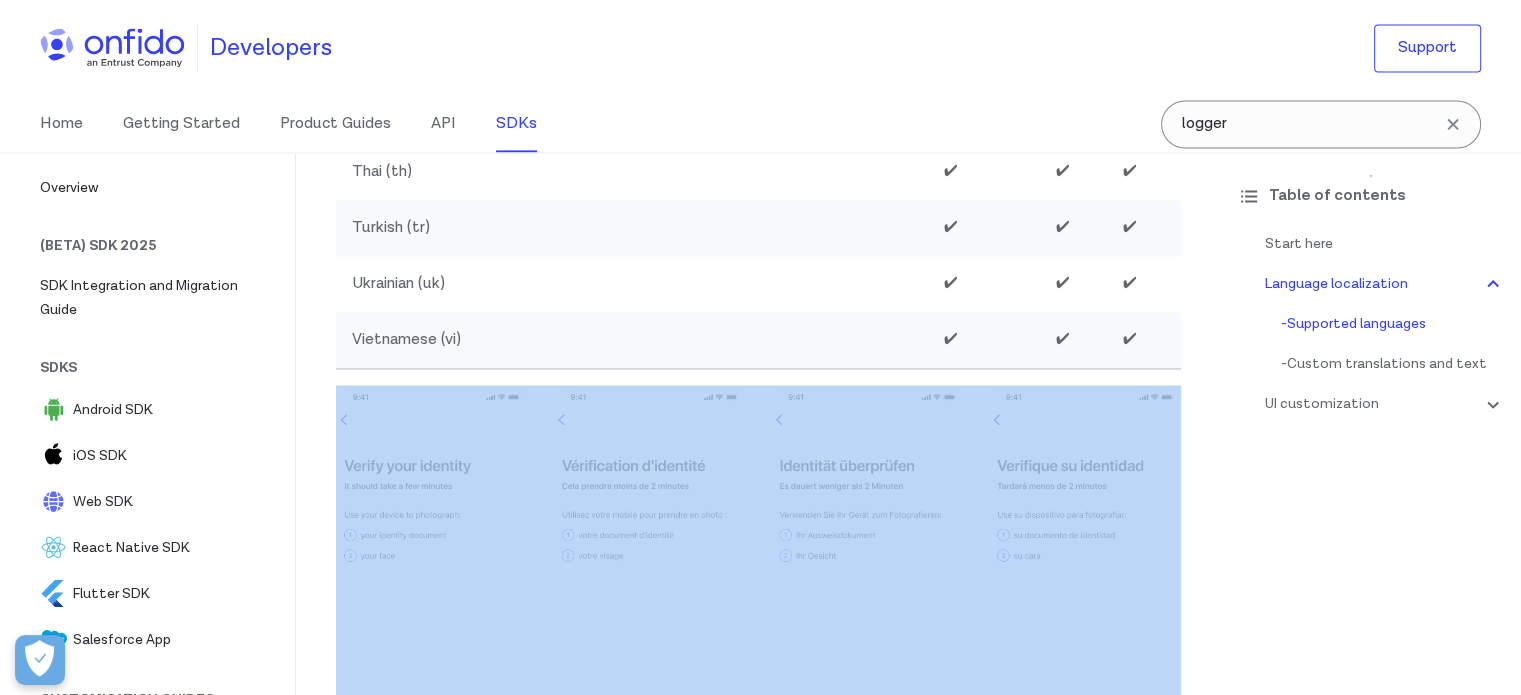 click on "SDK language and UI customization
Start here
The Onfido SDKs have multiple customizable features that provide flexibility, while also being easy to integrate. Customizing the Onfido SDKs to match the look and feel of your application can help improve your user experience.
This guide provides an overview of the customization options available with the Onfido SDKs. This includes:
language localization
UI customization
For general technical documentation relating to our SDKs, follow the links on our  main Developer Hub page .
Language localization
The Onfido SDKs allow for language customization across all platforms.
Supported languages
Onfido supports and maintains translations for 44 languages that can be implemented directly inside the SDK.
All of these languages are supported across Android, iOS and Web, under the following locales:
Language Android iOS              Web Arabic (ar) ✔ ✔ ✔ Armenian (hy) ✔ ✔ ✔ Bulgarian (bg) ✔ ✔ ✔ Chinese (Simplified) (" at bounding box center (758, 9065) 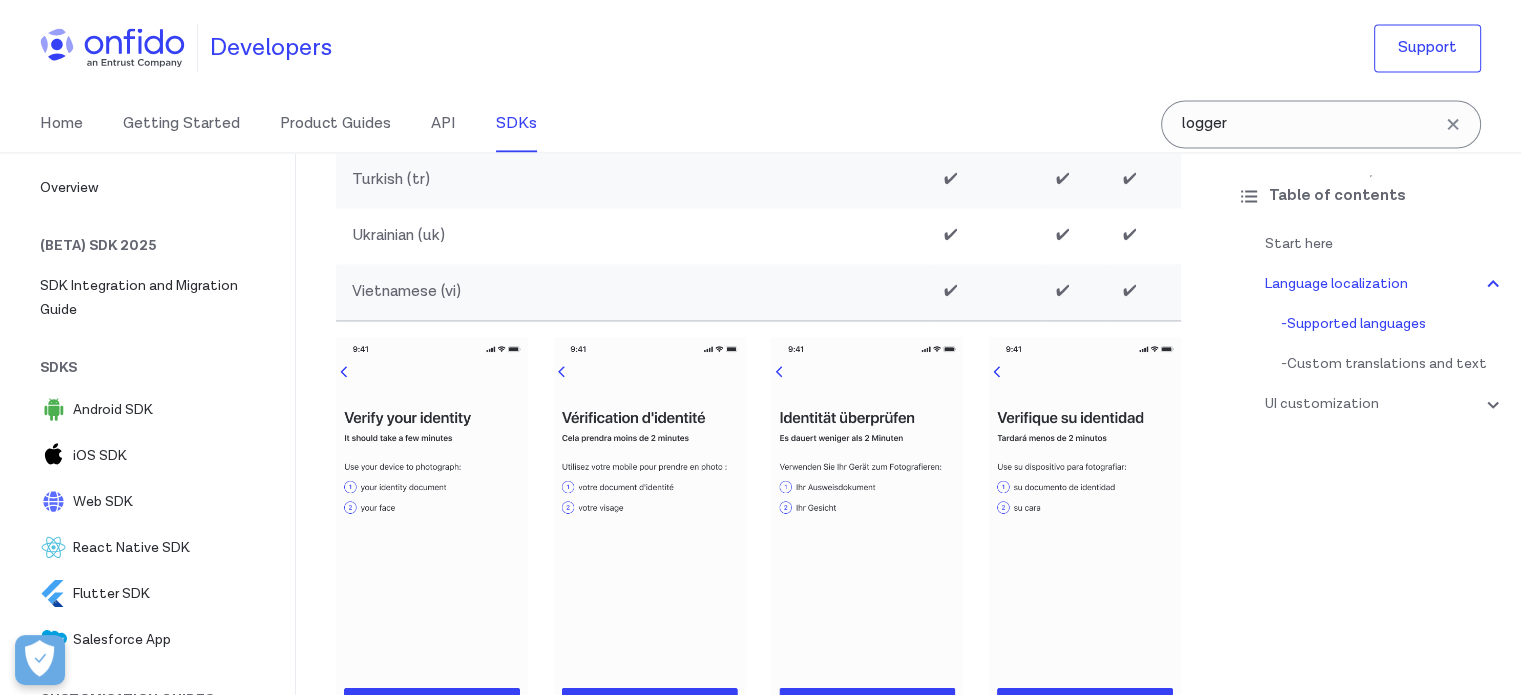 scroll, scrollTop: 3300, scrollLeft: 0, axis: vertical 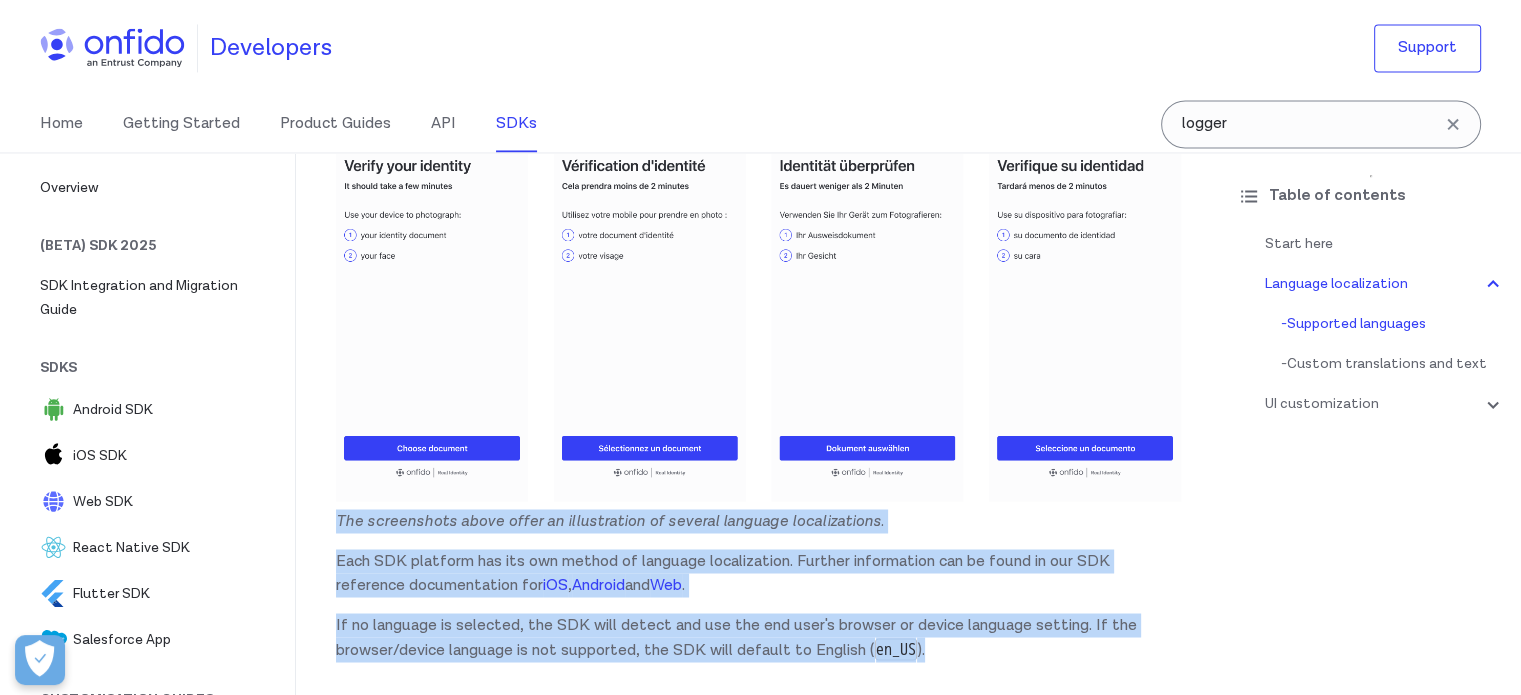 drag, startPoint x: 948, startPoint y: 631, endPoint x: 328, endPoint y: 499, distance: 633.8959 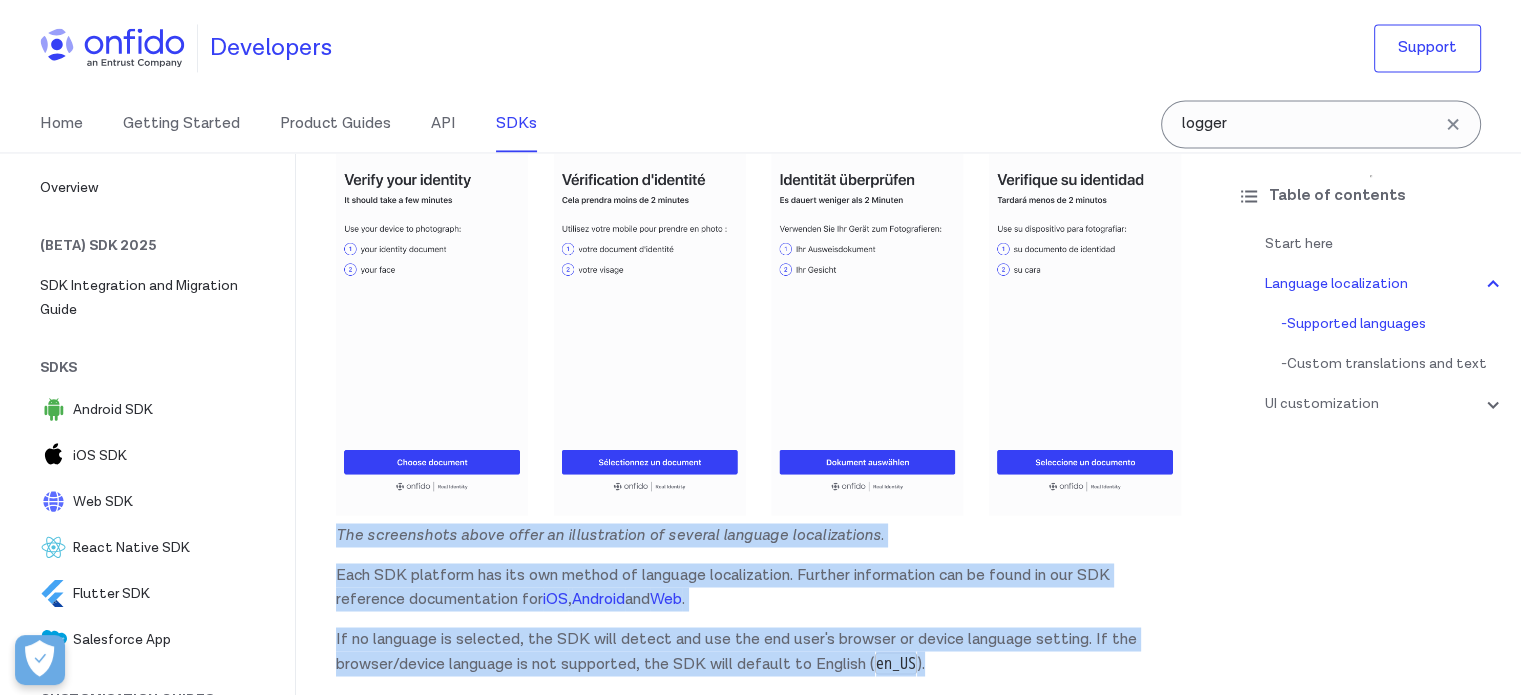 scroll, scrollTop: 3300, scrollLeft: 0, axis: vertical 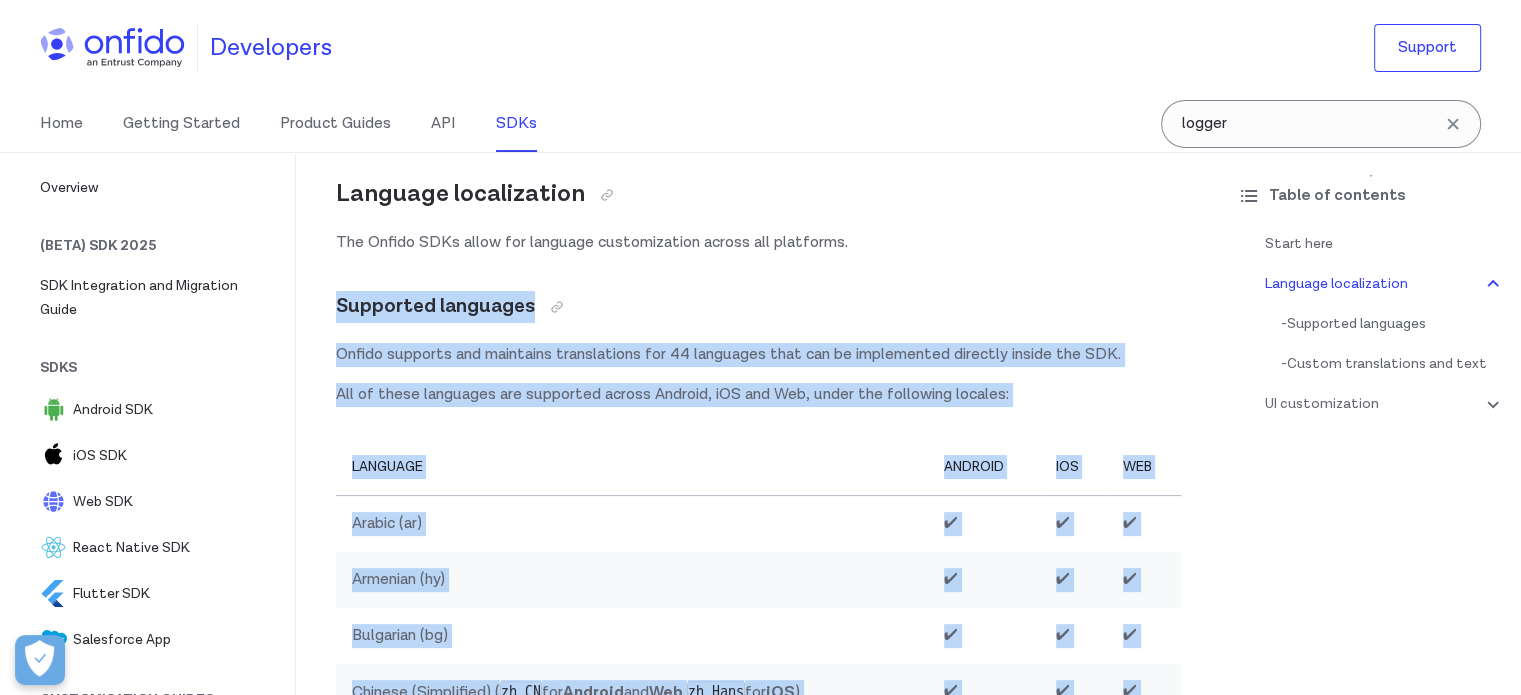 drag, startPoint x: 1132, startPoint y: 436, endPoint x: 324, endPoint y: 306, distance: 818.3911 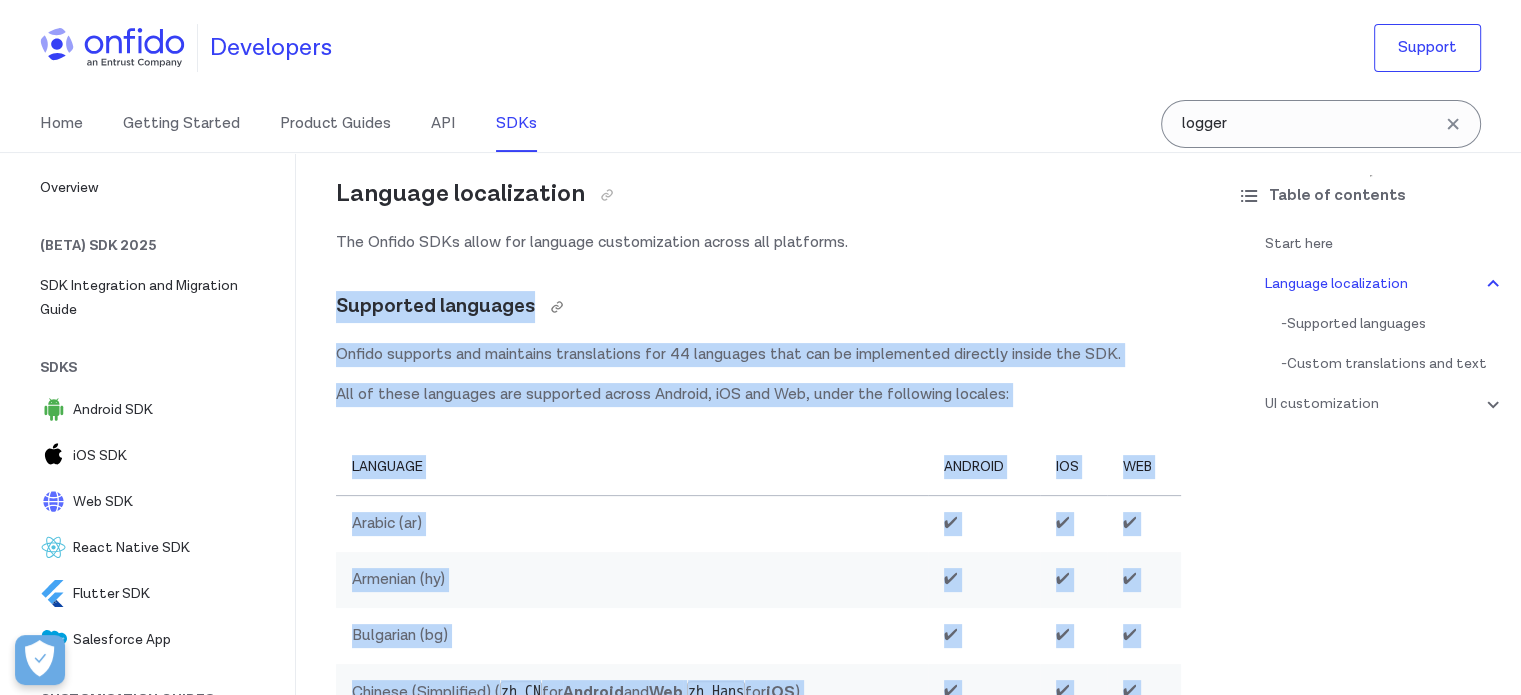 click on "Supported languages" at bounding box center [758, 307] 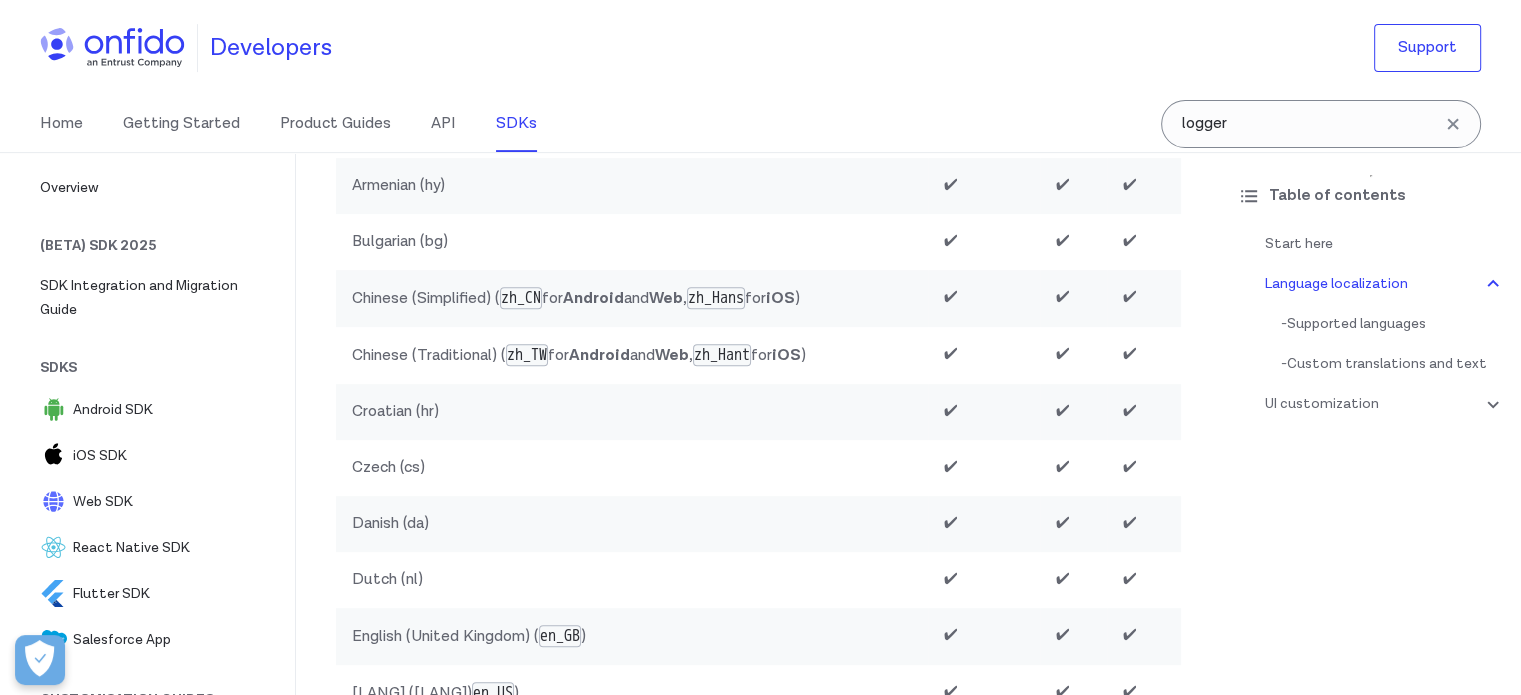 scroll, scrollTop: 800, scrollLeft: 0, axis: vertical 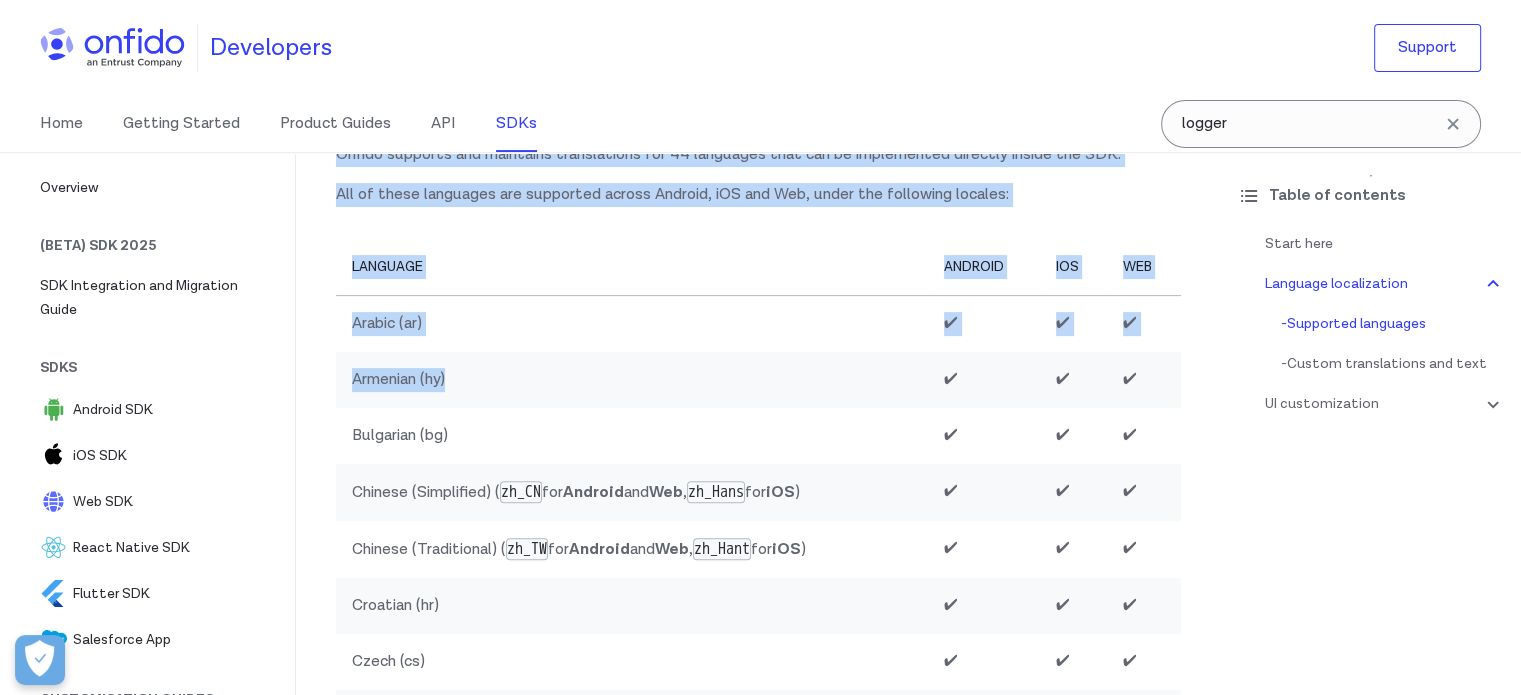drag, startPoint x: 503, startPoint y: 371, endPoint x: 221, endPoint y: 383, distance: 282.25522 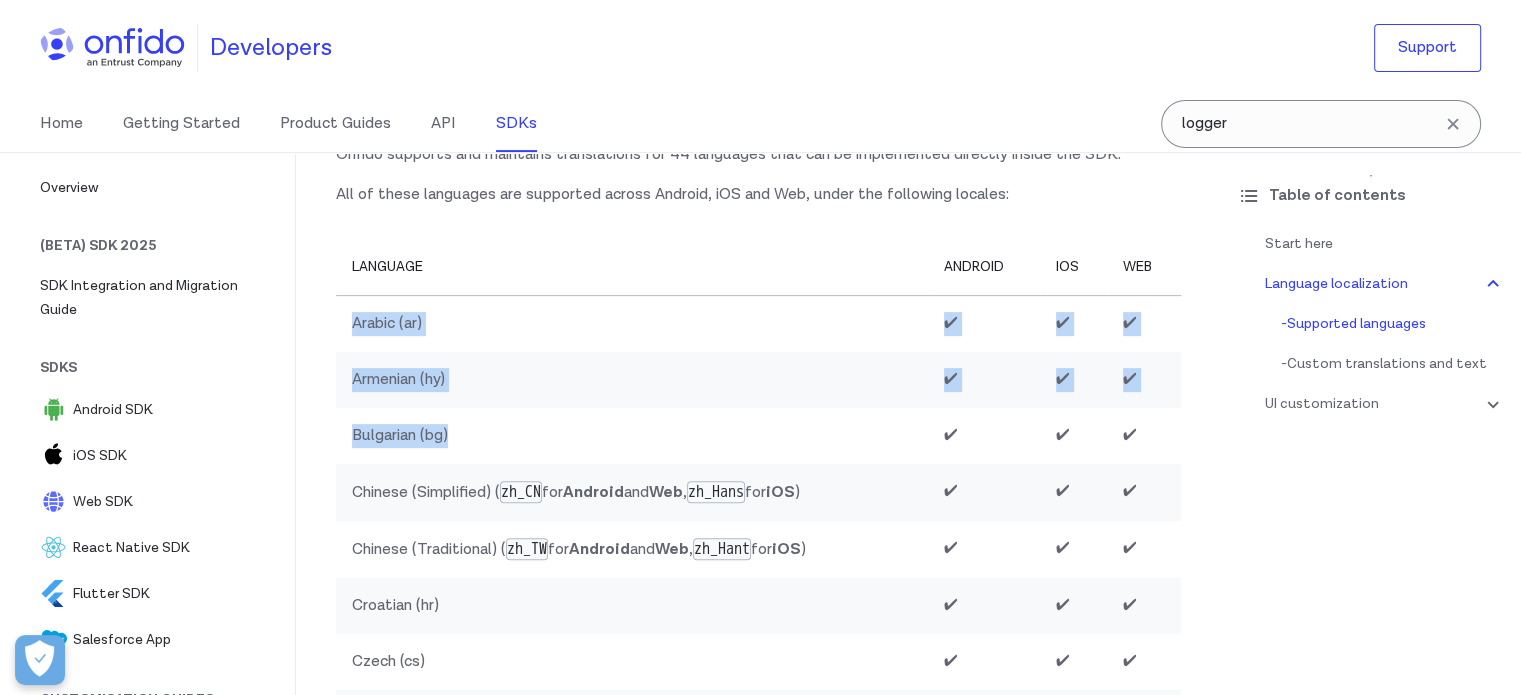 drag, startPoint x: 352, startPoint y: 318, endPoint x: 528, endPoint y: 442, distance: 215.29515 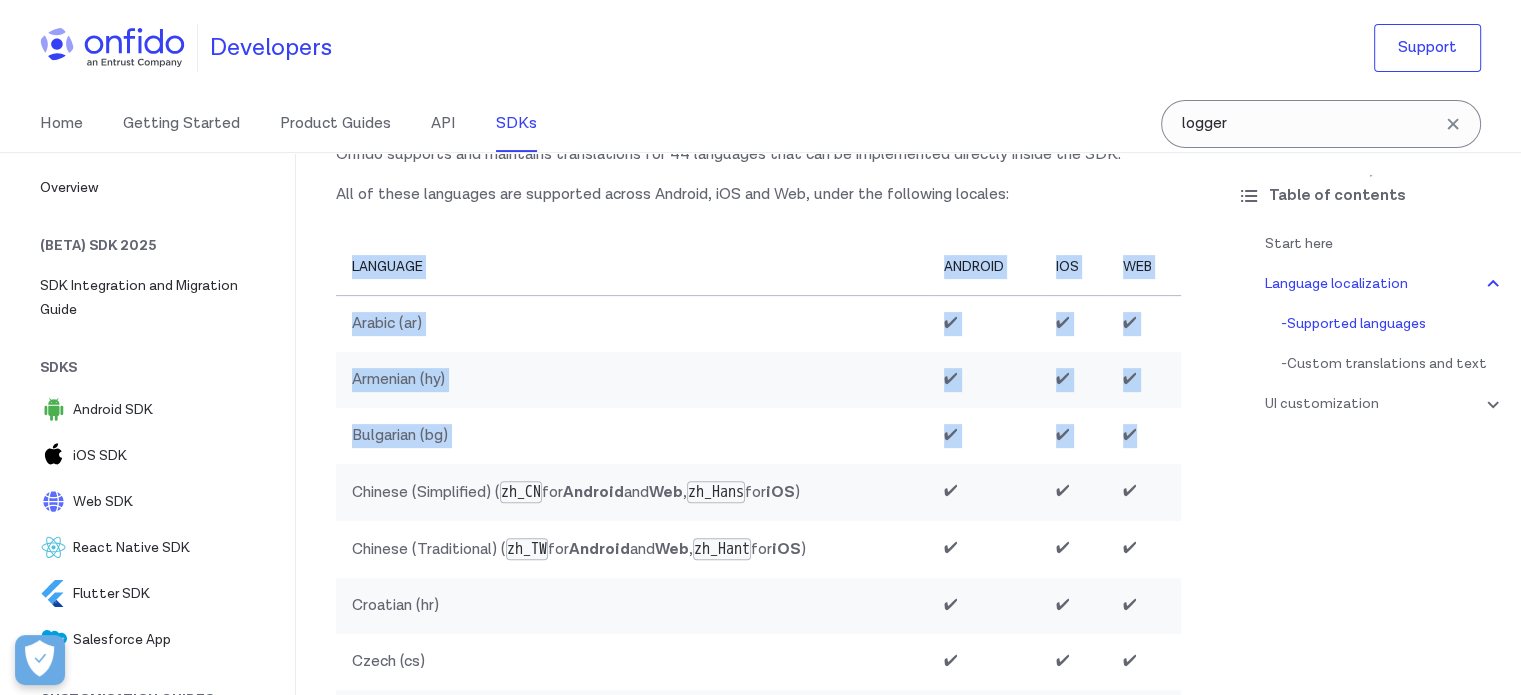 drag, startPoint x: 1148, startPoint y: 429, endPoint x: 477, endPoint y: 332, distance: 677.9749 